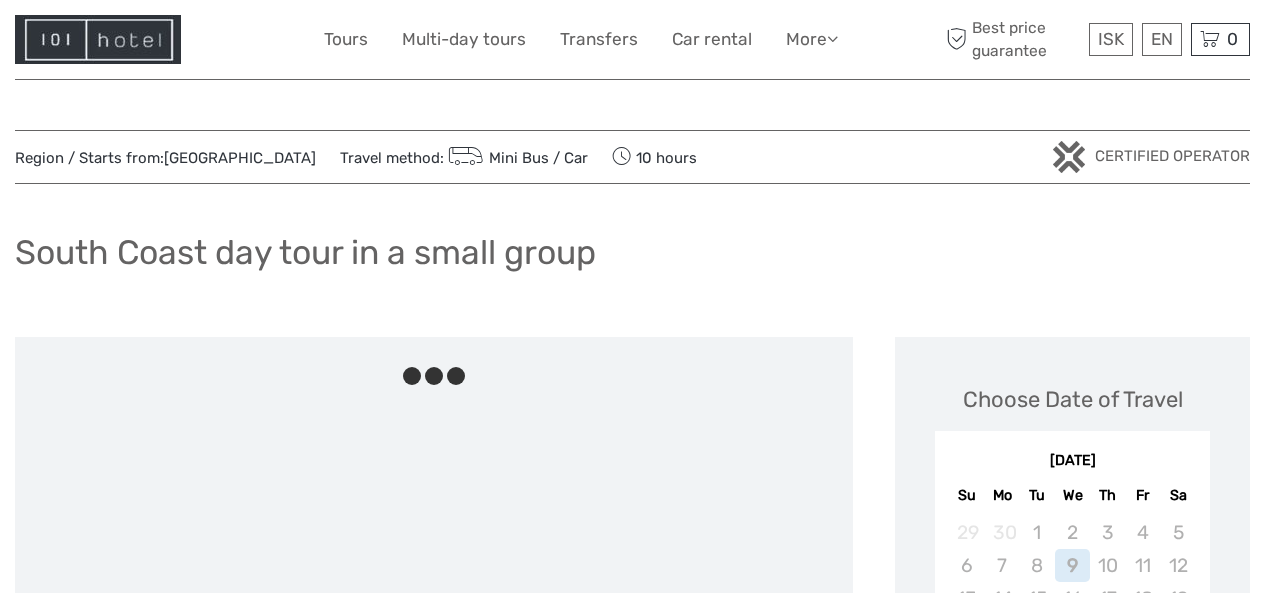 scroll, scrollTop: 0, scrollLeft: 0, axis: both 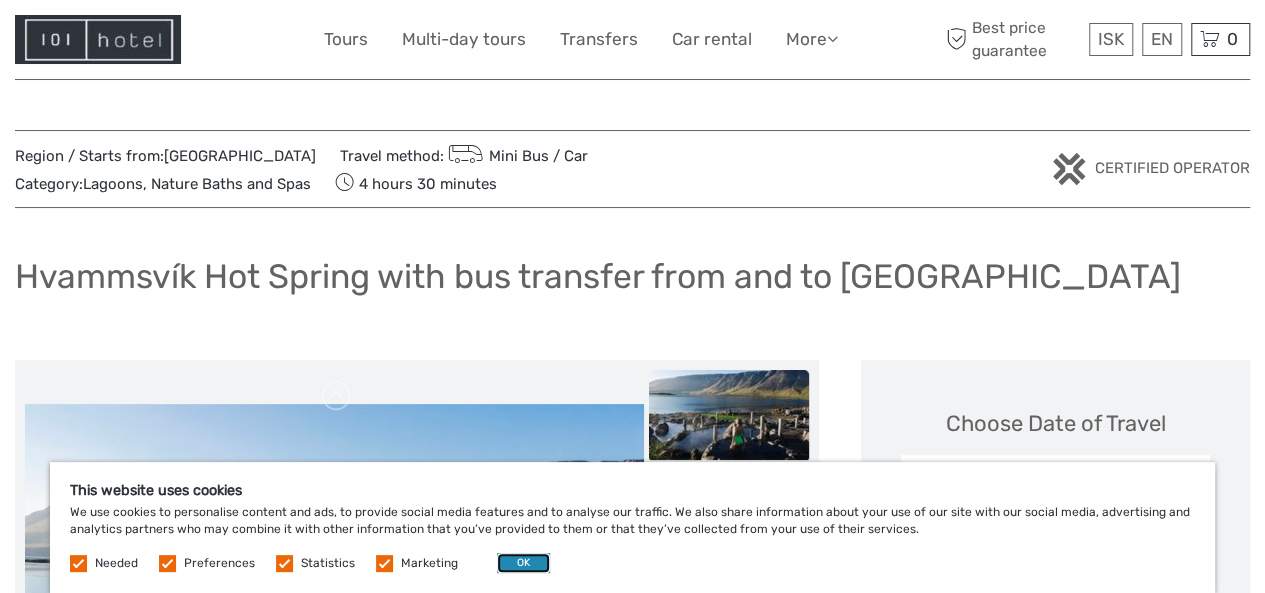 click on "OK" at bounding box center (523, 563) 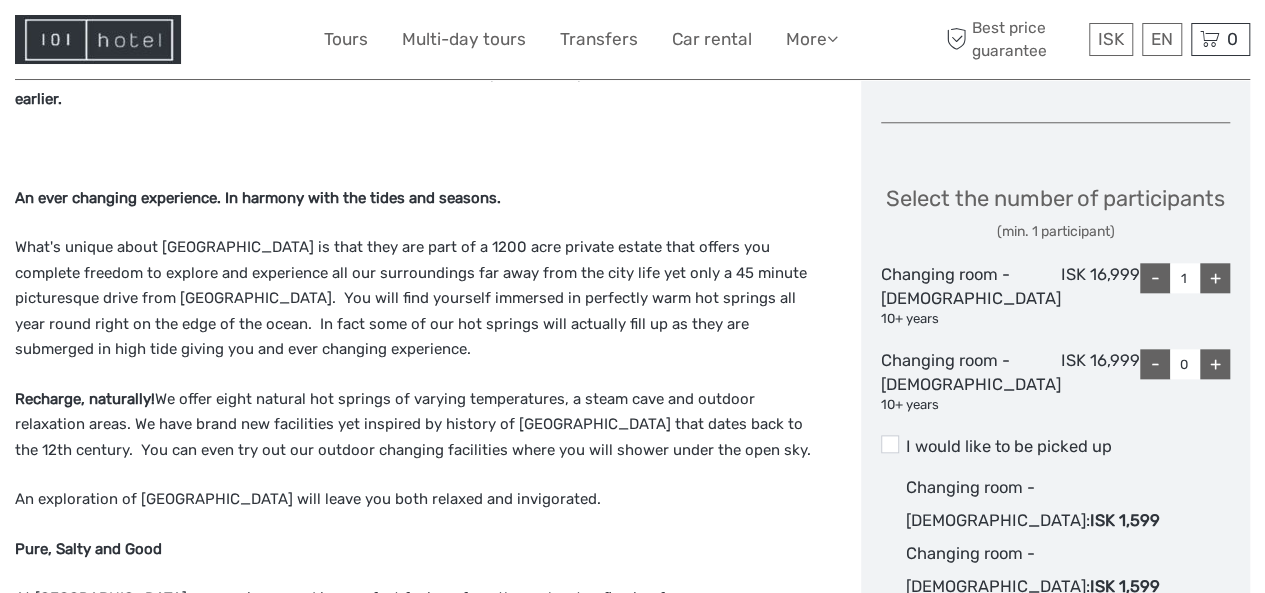 scroll, scrollTop: 1032, scrollLeft: 0, axis: vertical 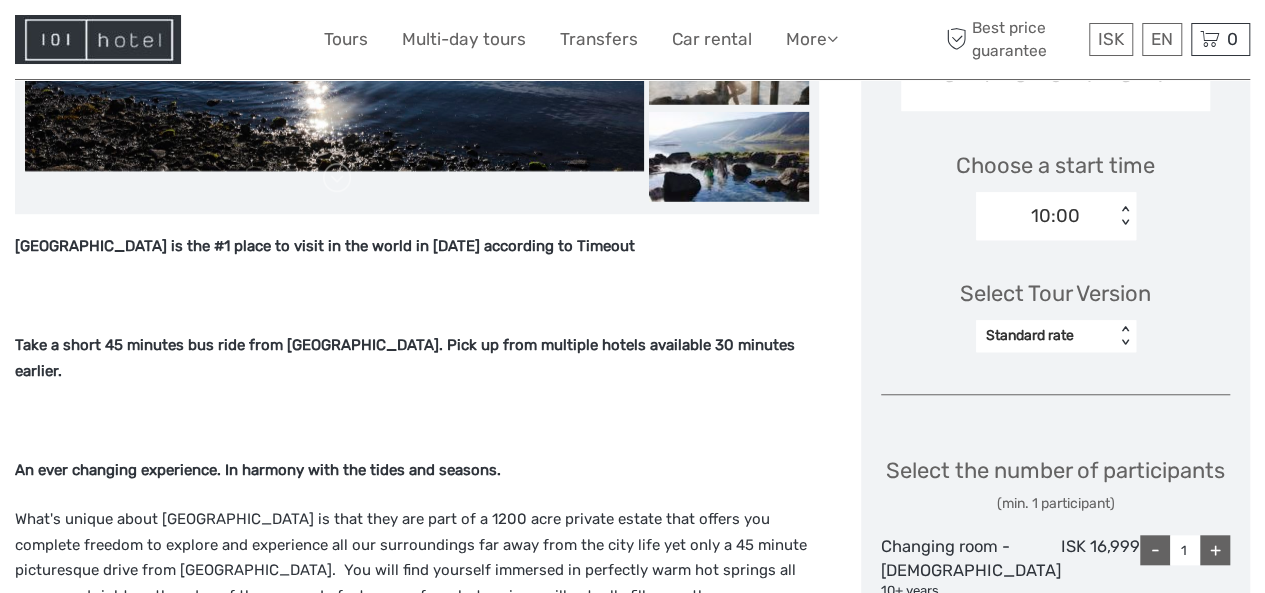 click on "< >" at bounding box center [1124, 336] 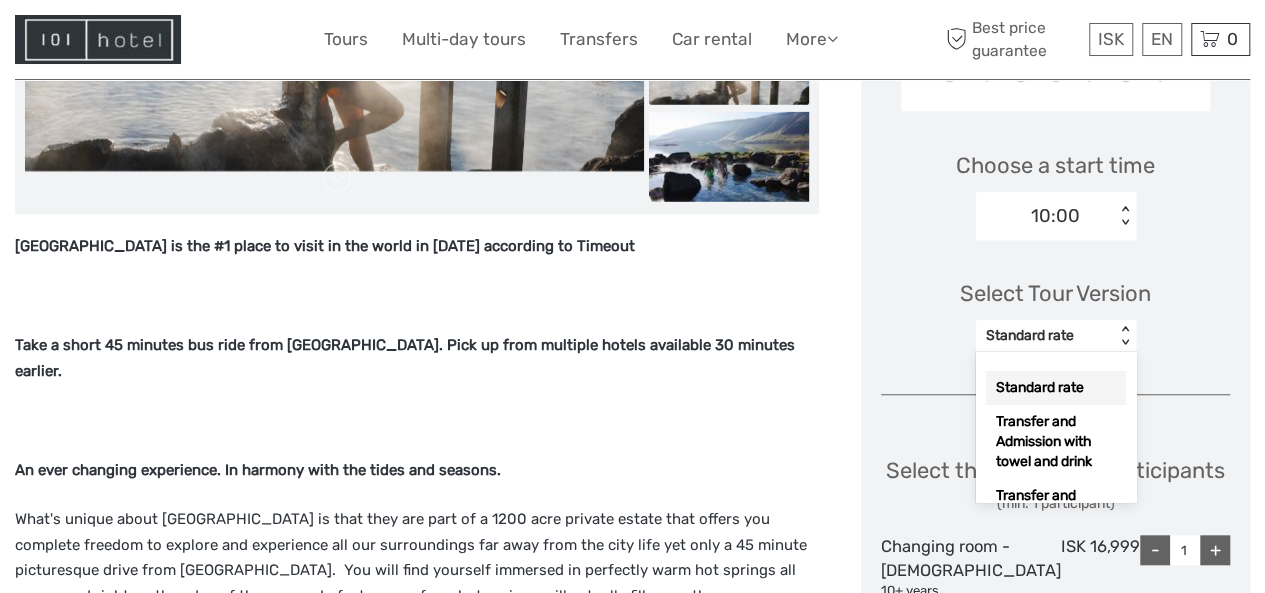 scroll, scrollTop: 40, scrollLeft: 0, axis: vertical 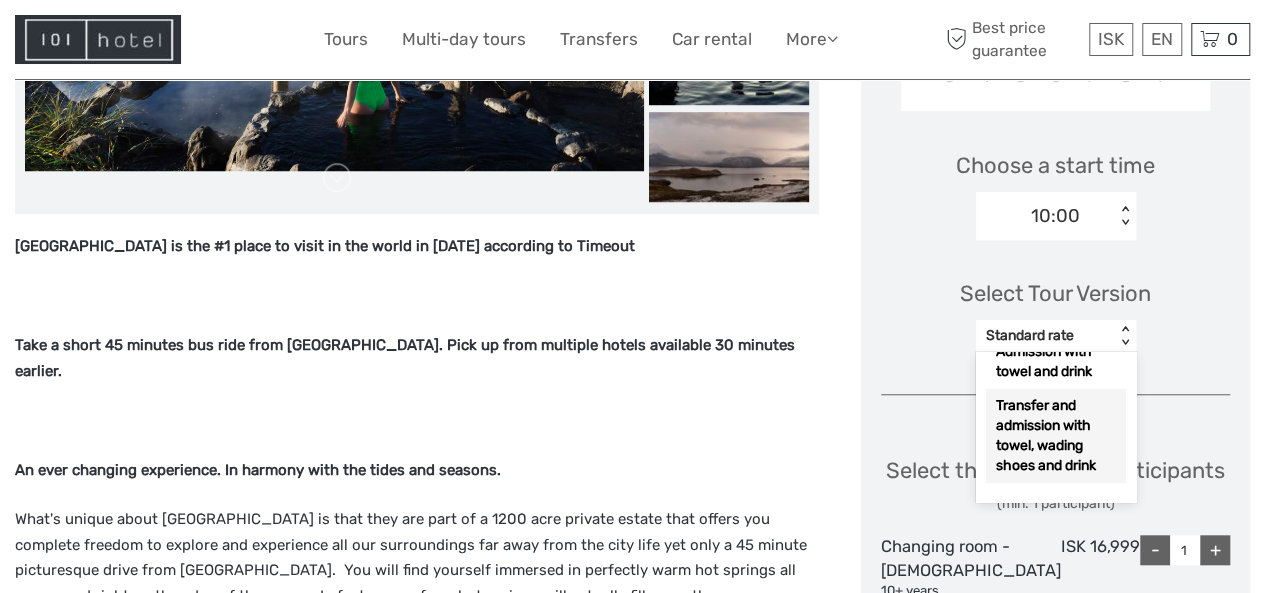 click on "Transfer and admission with towel, wading shoes and drink" at bounding box center (1056, 436) 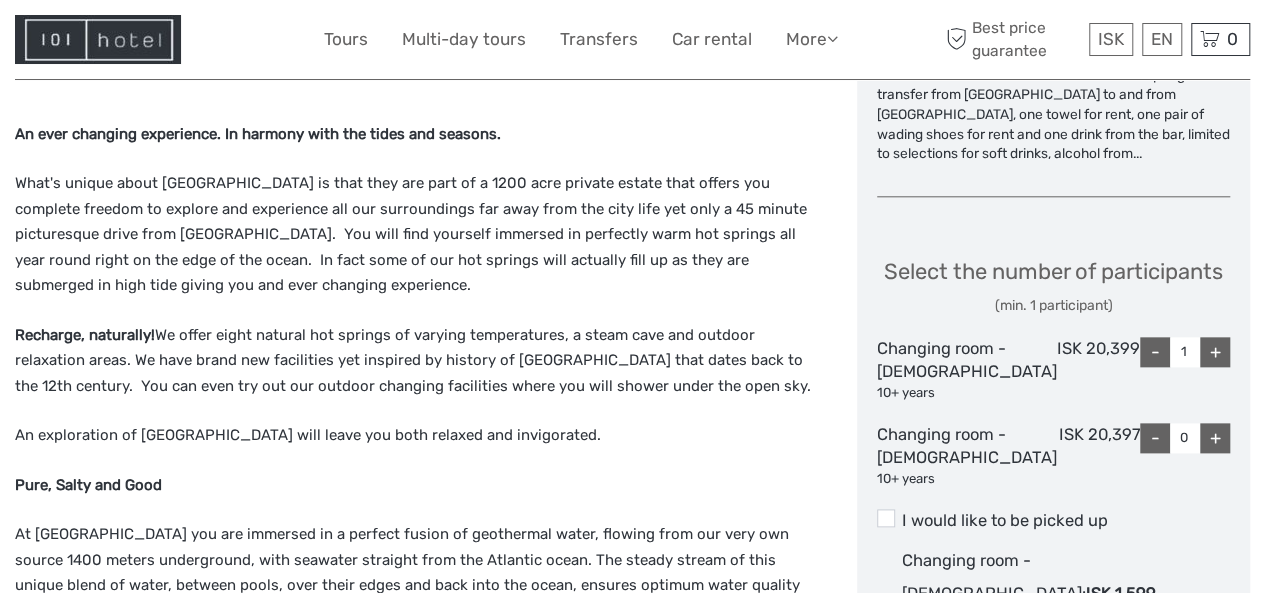scroll, scrollTop: 991, scrollLeft: 0, axis: vertical 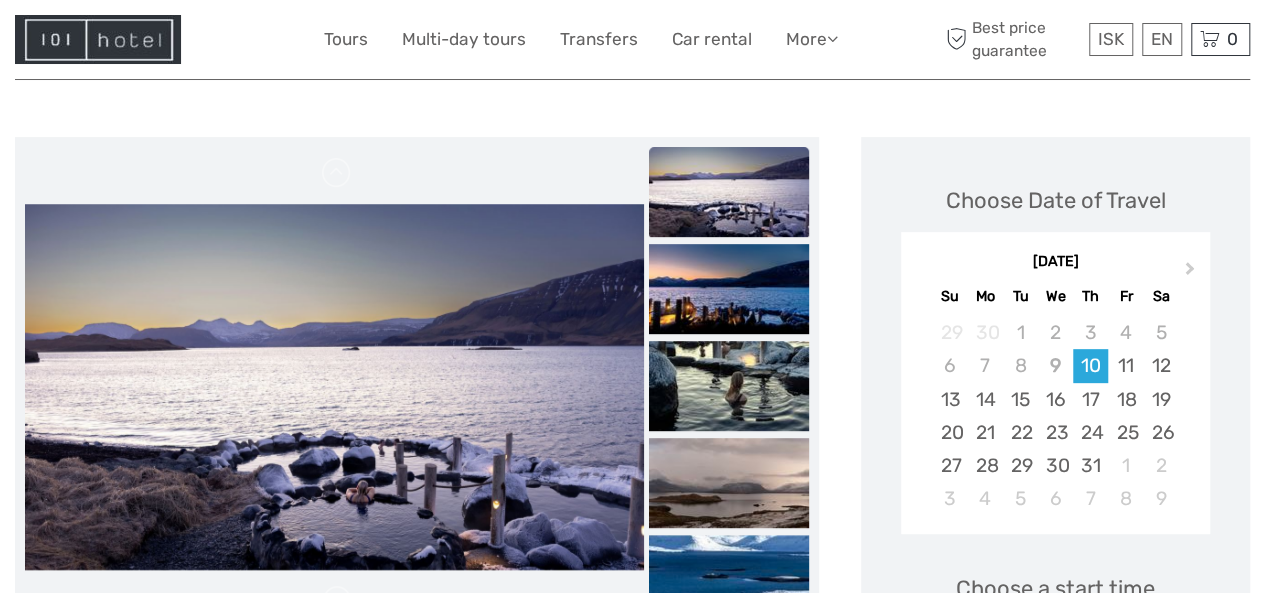 click at bounding box center [334, 387] 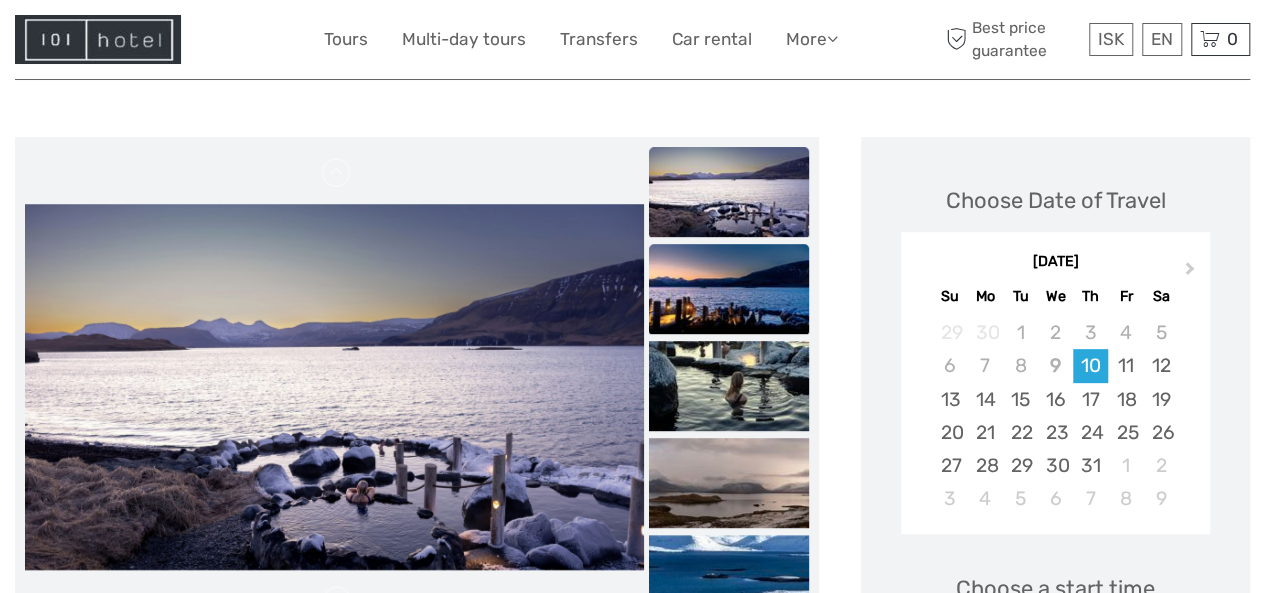 click at bounding box center [729, 289] 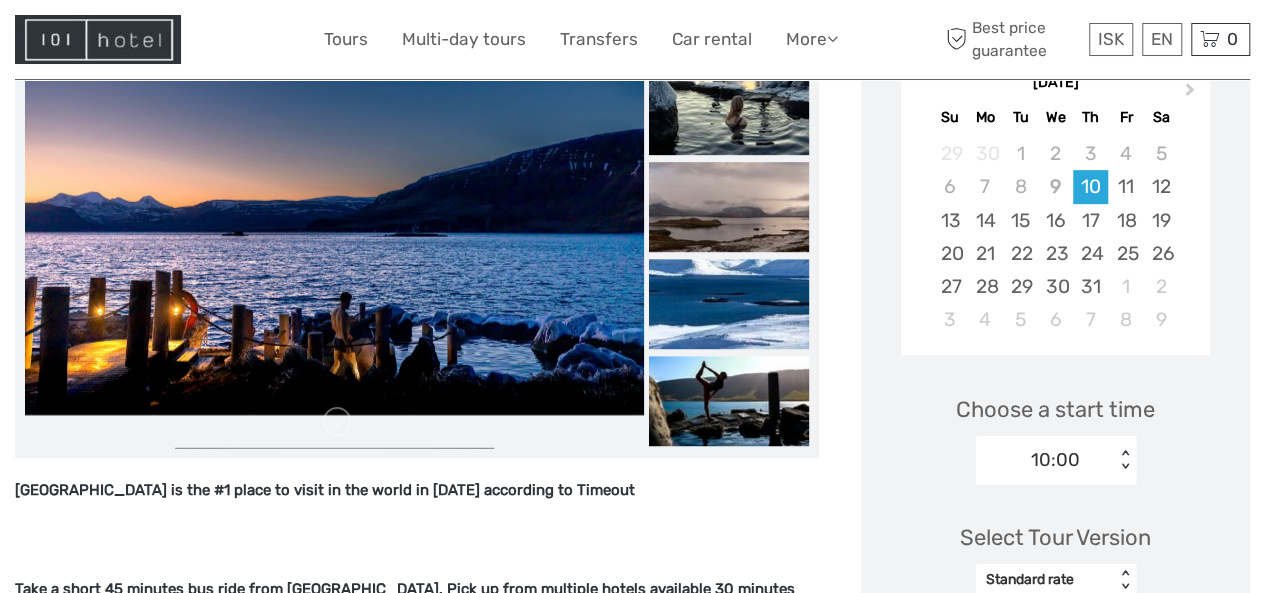 scroll, scrollTop: 428, scrollLeft: 0, axis: vertical 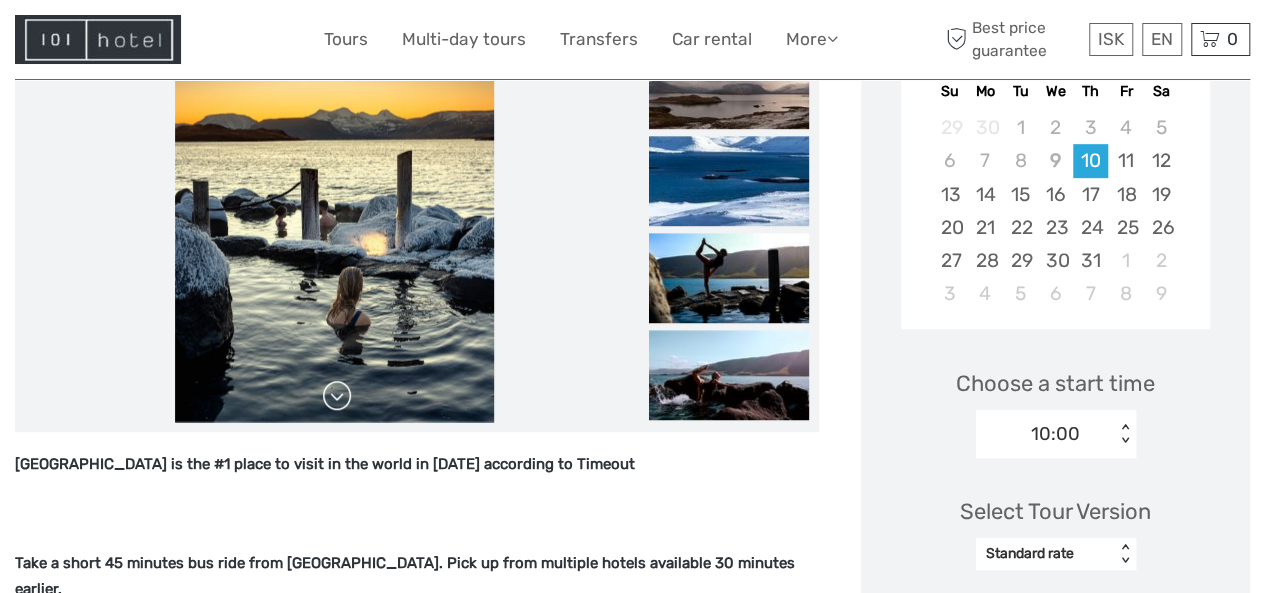 click at bounding box center (337, 396) 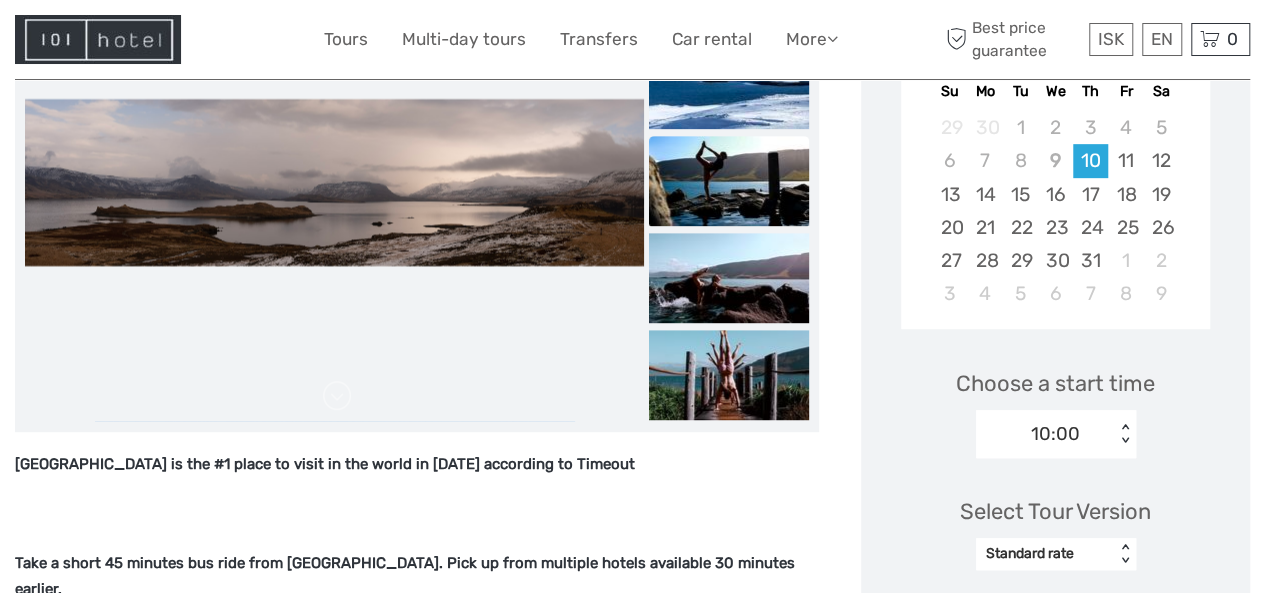 click at bounding box center (729, 181) 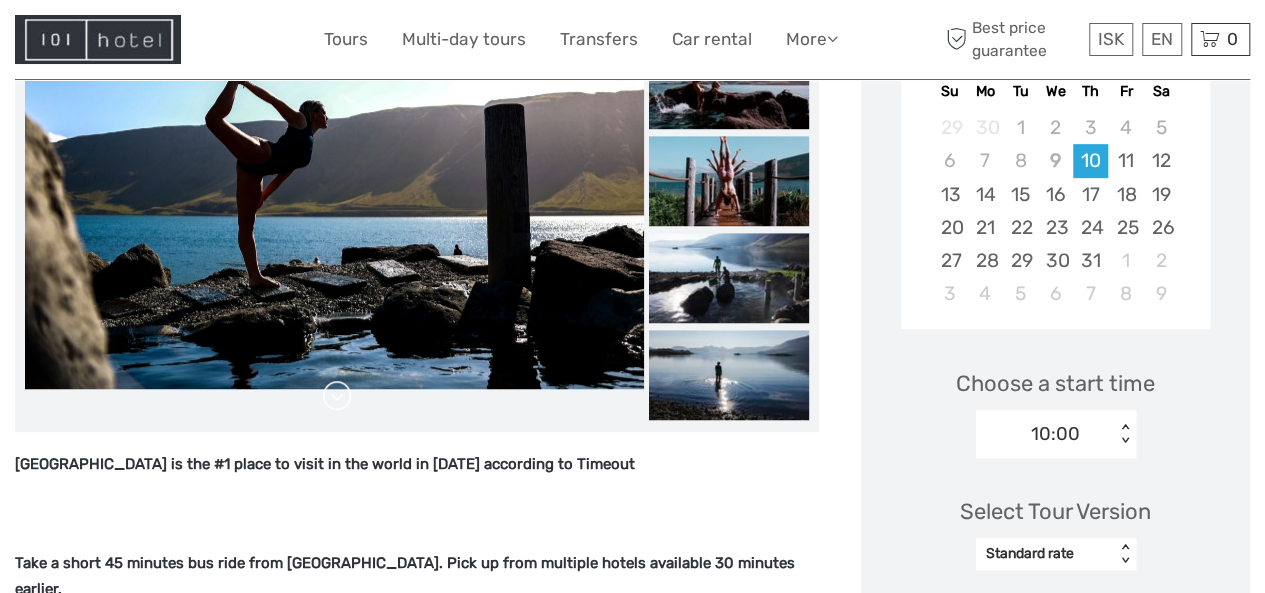 click at bounding box center [337, 396] 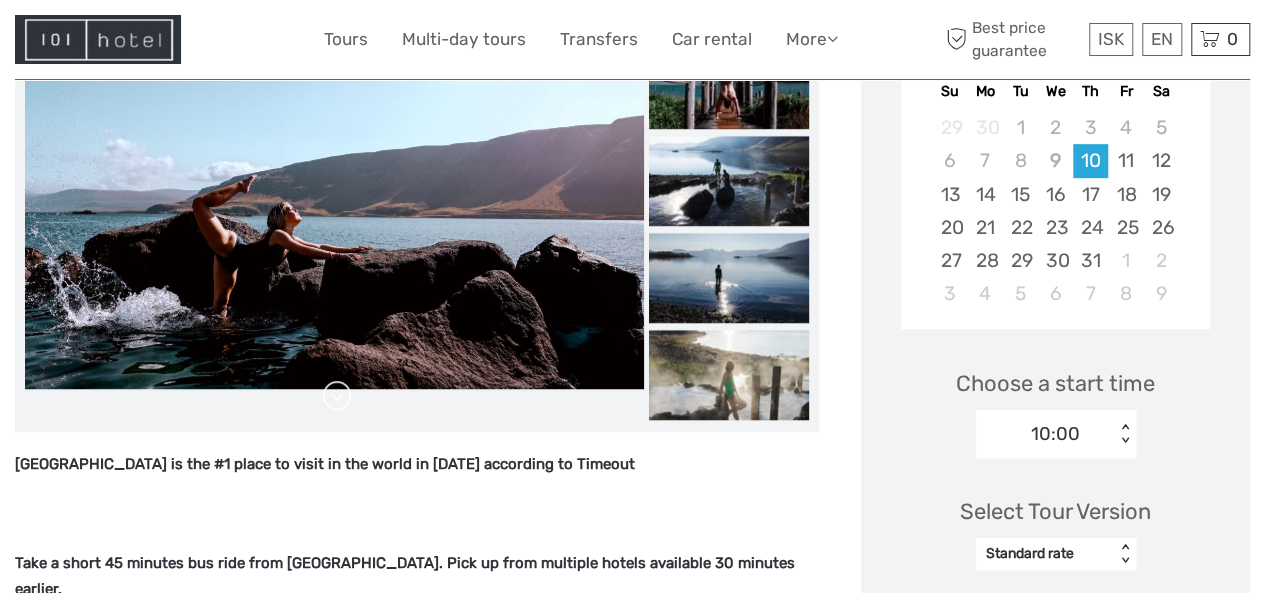 click at bounding box center (337, 396) 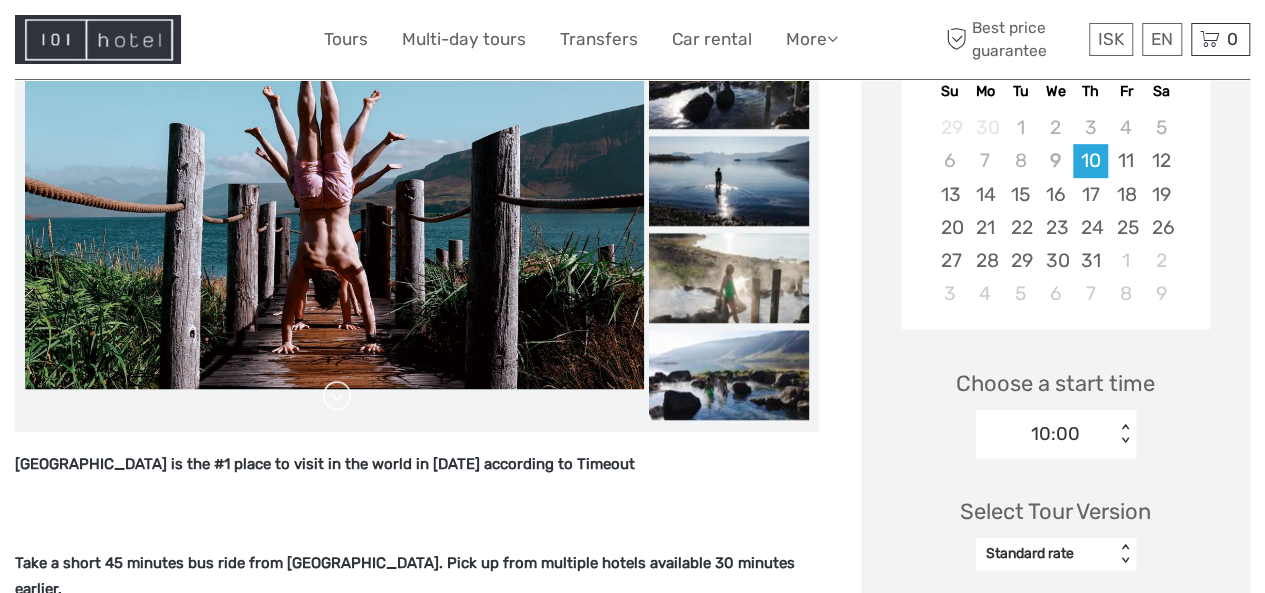 click at bounding box center [337, 396] 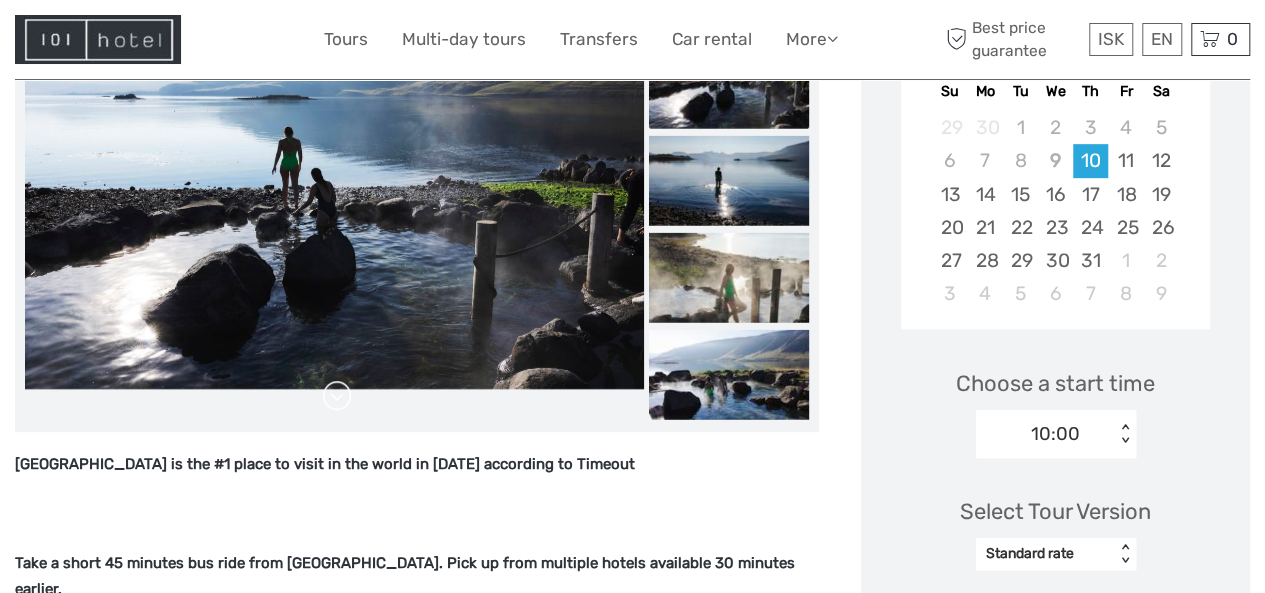 click at bounding box center (337, 396) 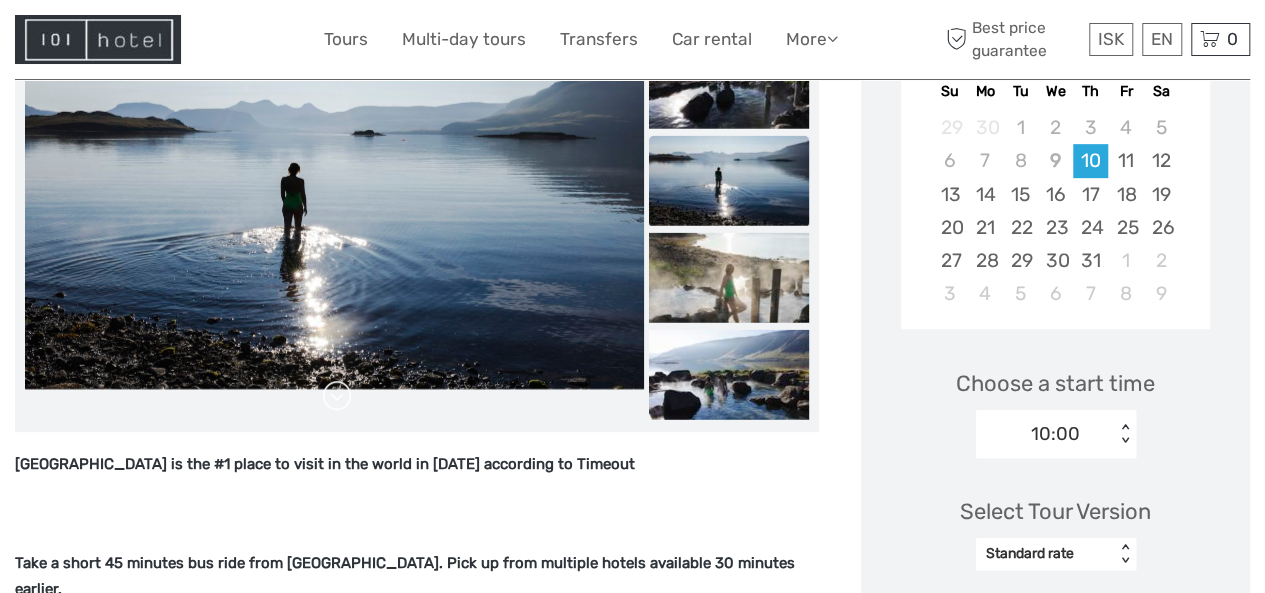 click at bounding box center [337, 396] 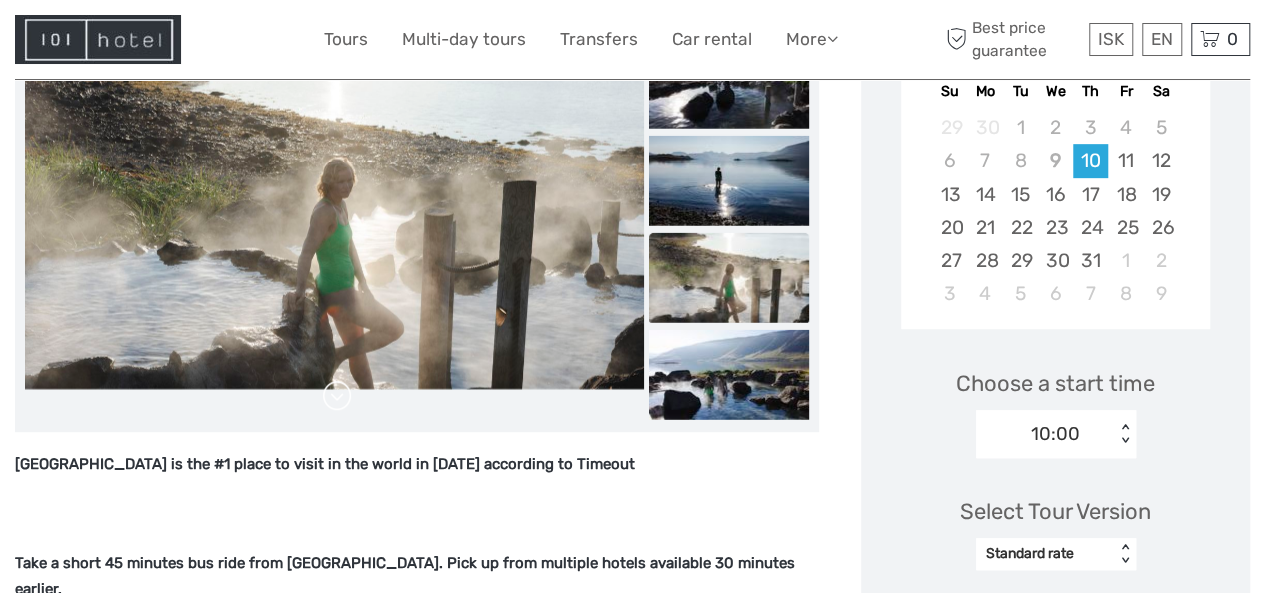 click at bounding box center (337, 396) 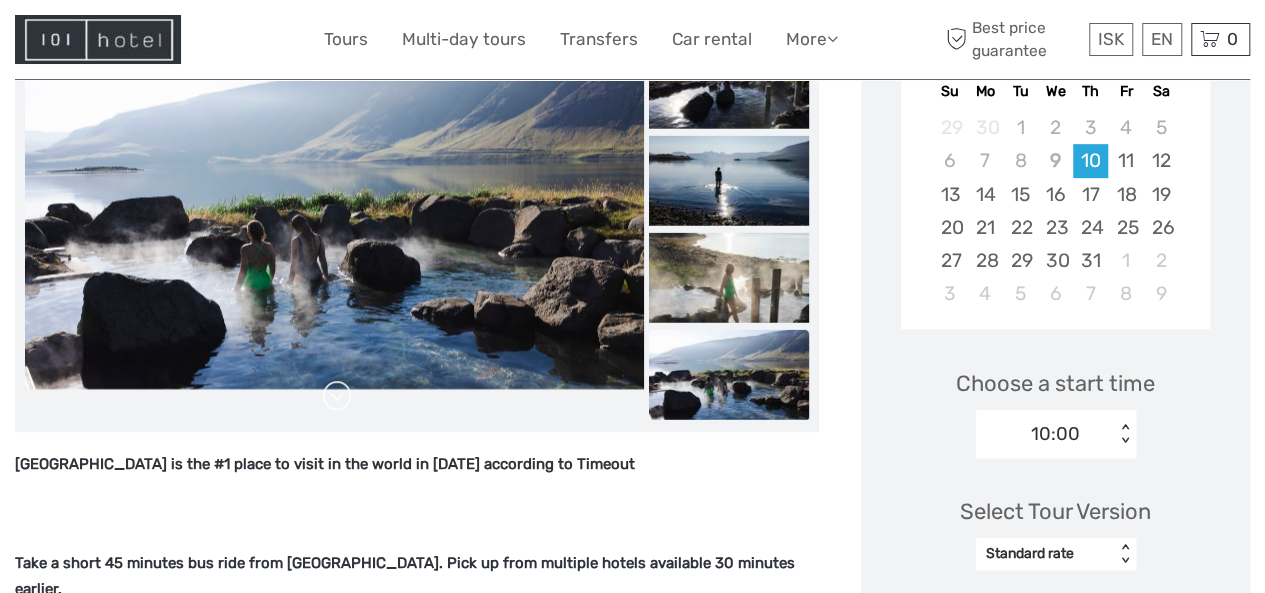 click at bounding box center (337, 396) 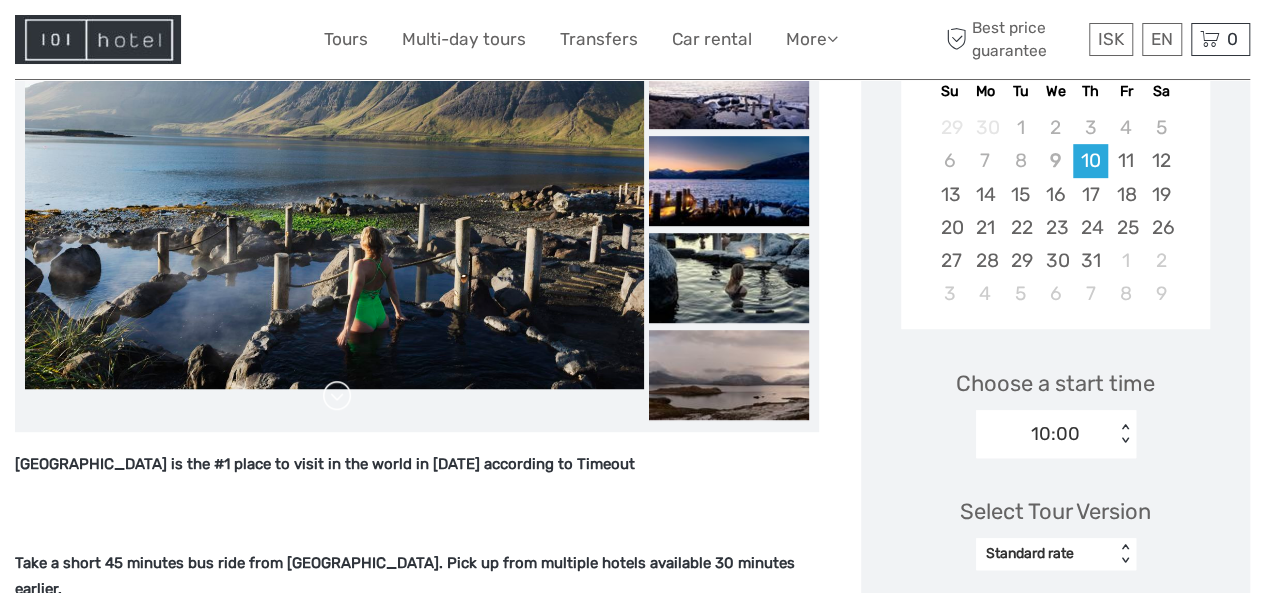 click at bounding box center [337, 396] 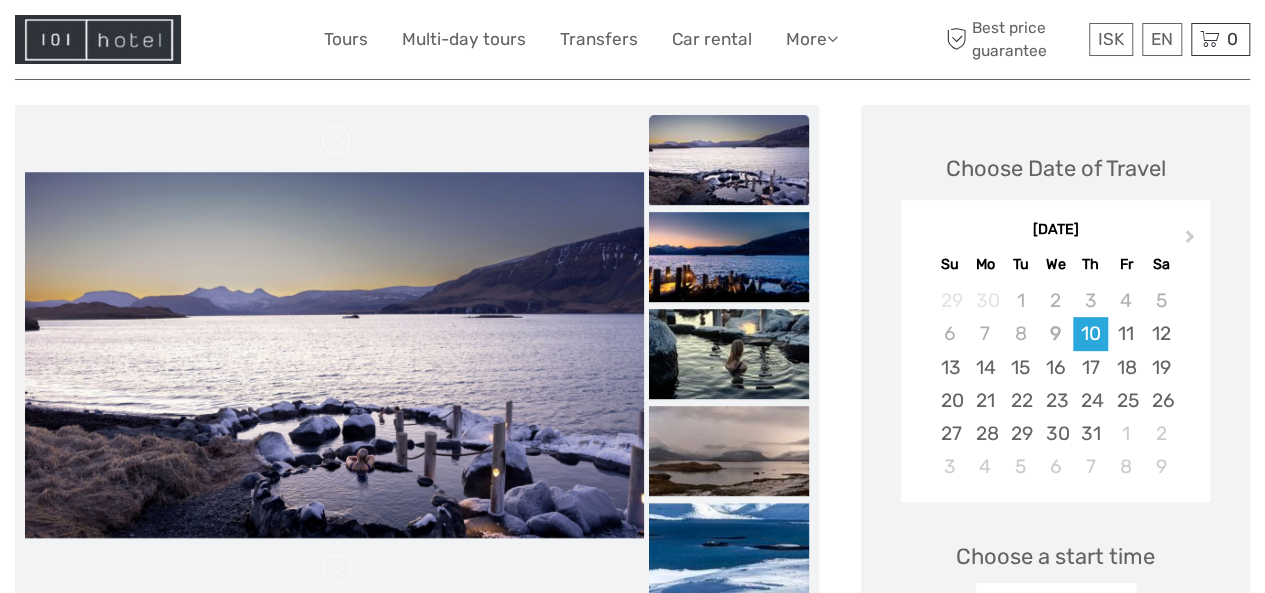 scroll, scrollTop: 250, scrollLeft: 0, axis: vertical 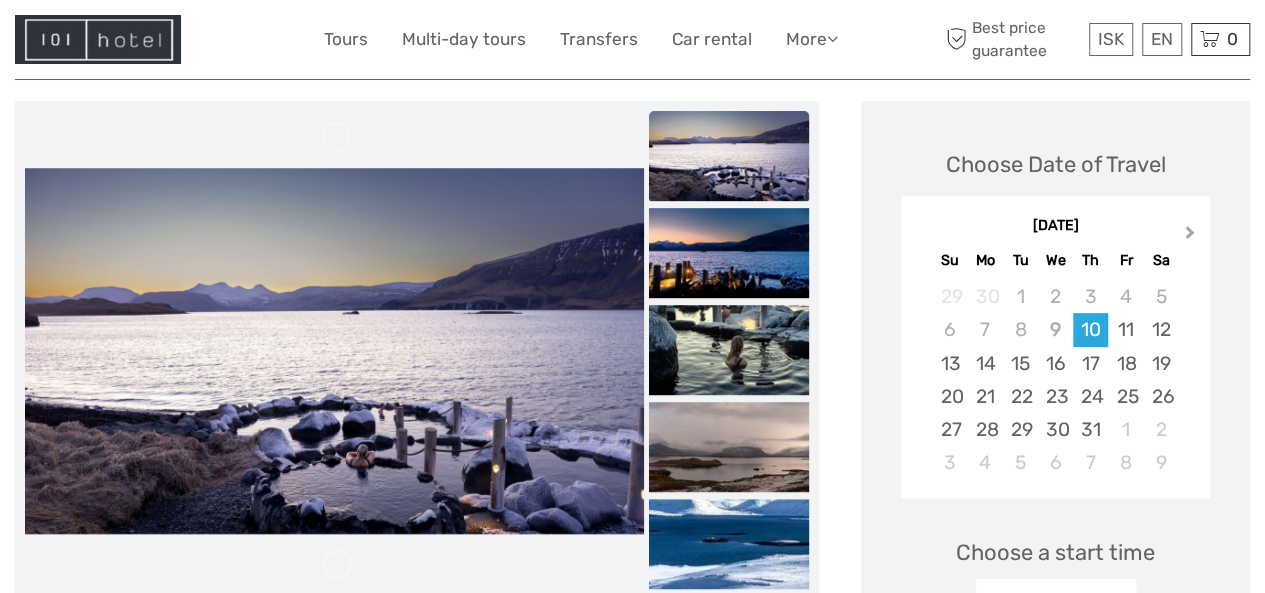 click on "Next Month" at bounding box center (1190, 236) 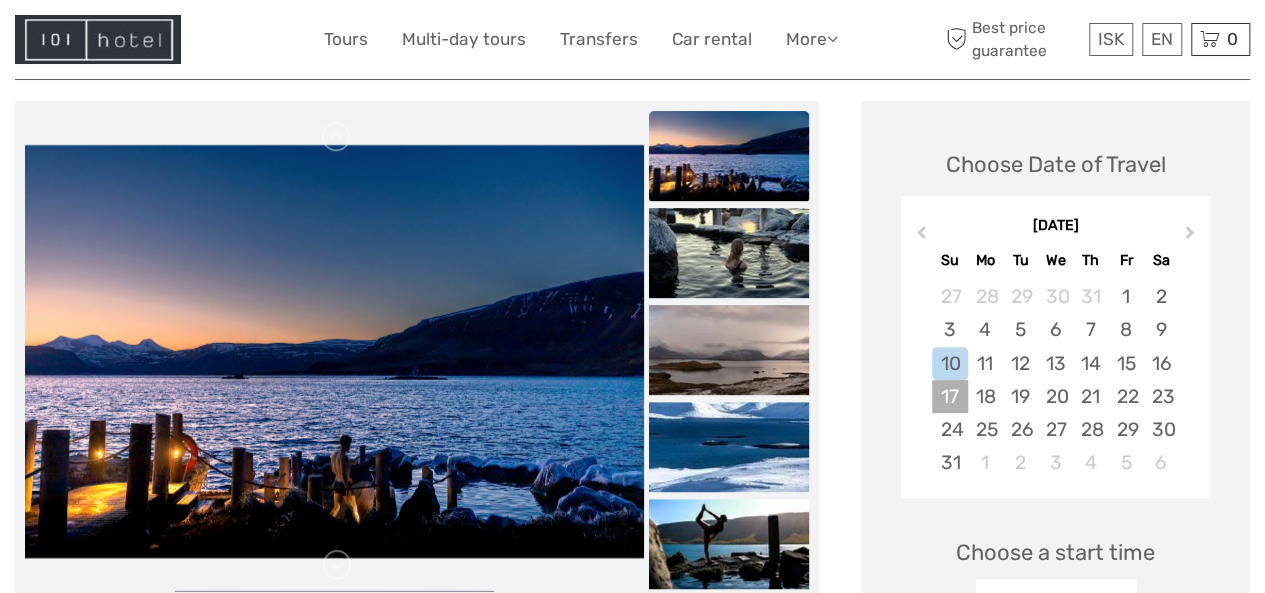 click on "17" at bounding box center [949, 396] 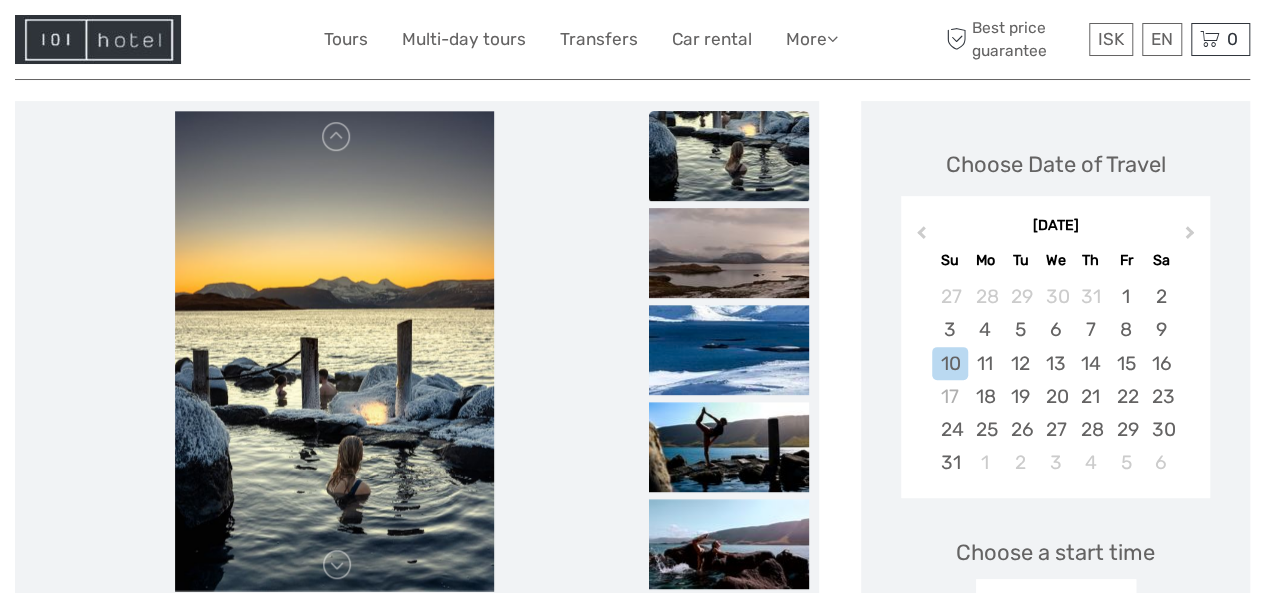 click on "ISK
ISK
€
$
£
EN
English
Español
Deutsch
Tours
Multi-day tours
Transfers
Car rental
More
Food & drink
Travel Articles
Back to Hotel
Food & drink
Travel Articles
Back to Hotel
Best price guarantee
Best price guarantee
ISK
ISK
€
$
£
EN
English
Español" at bounding box center [632, 1621] 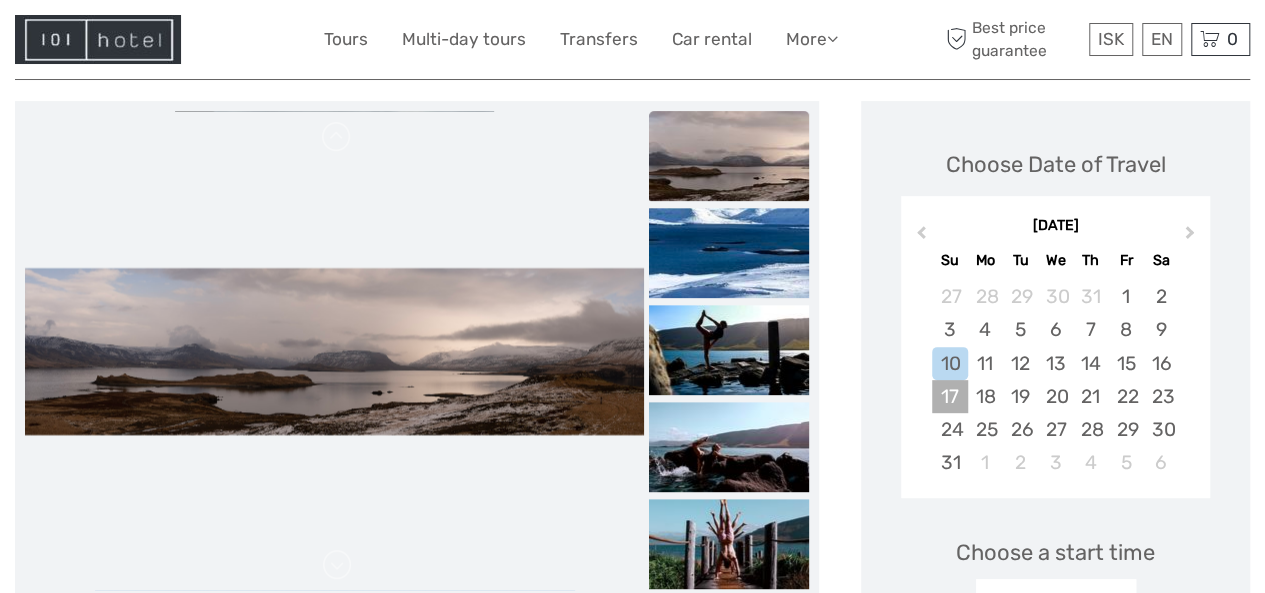 click on "17" at bounding box center [949, 396] 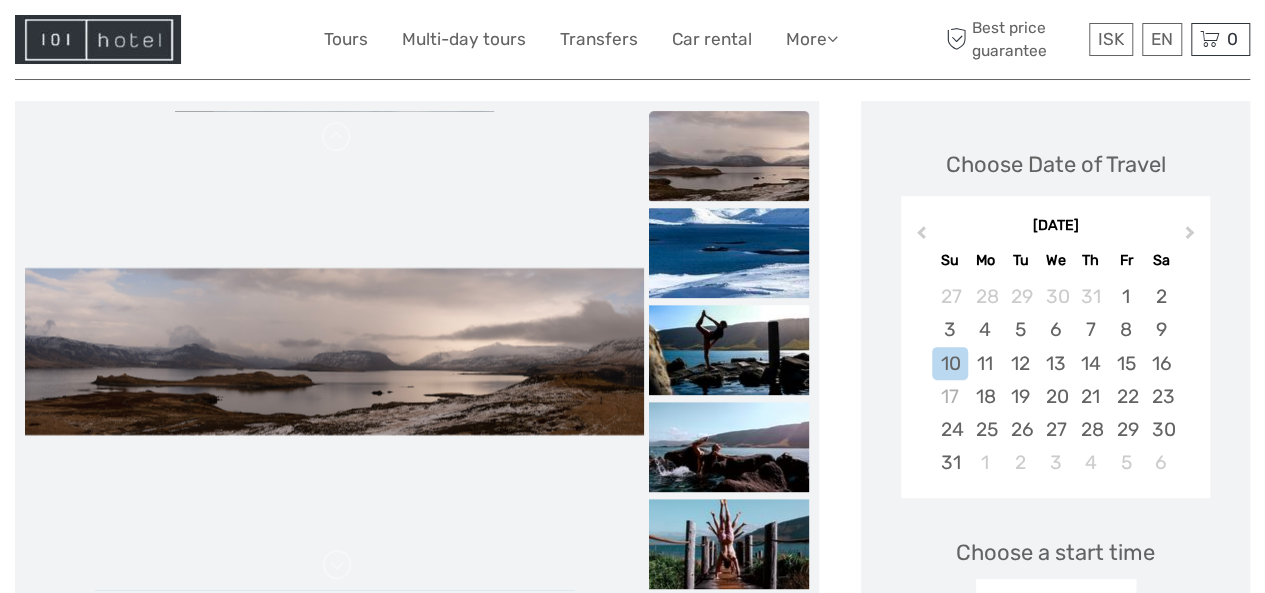 drag, startPoint x: 1225, startPoint y: 249, endPoint x: 1248, endPoint y: 339, distance: 92.89241 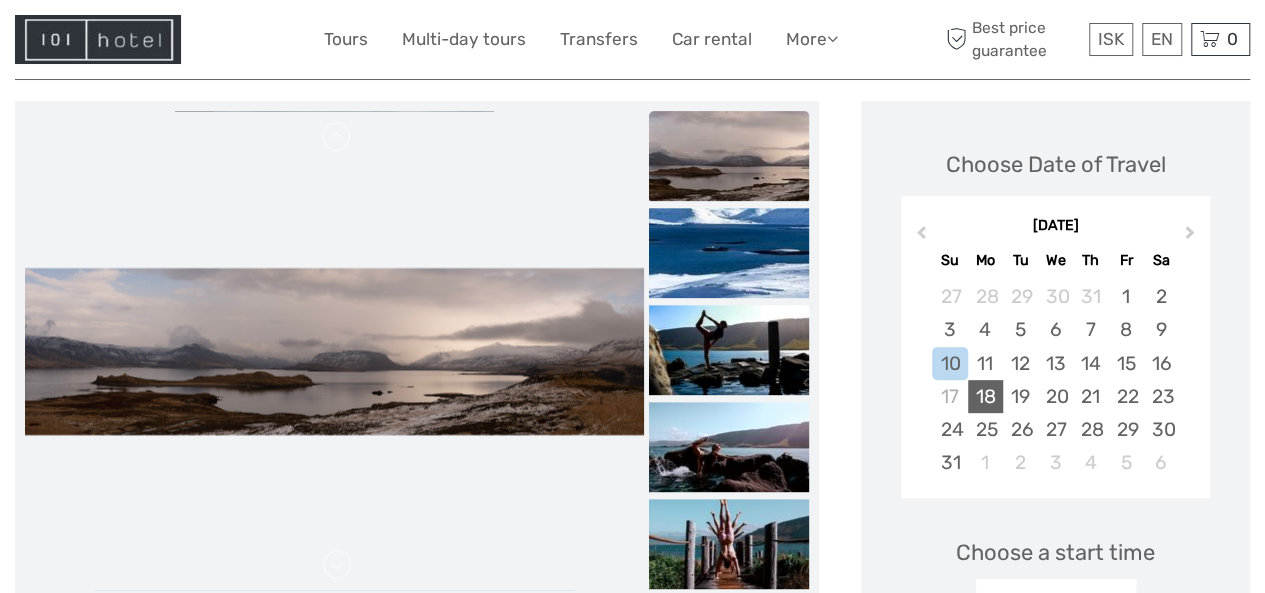 click on "18" at bounding box center (985, 396) 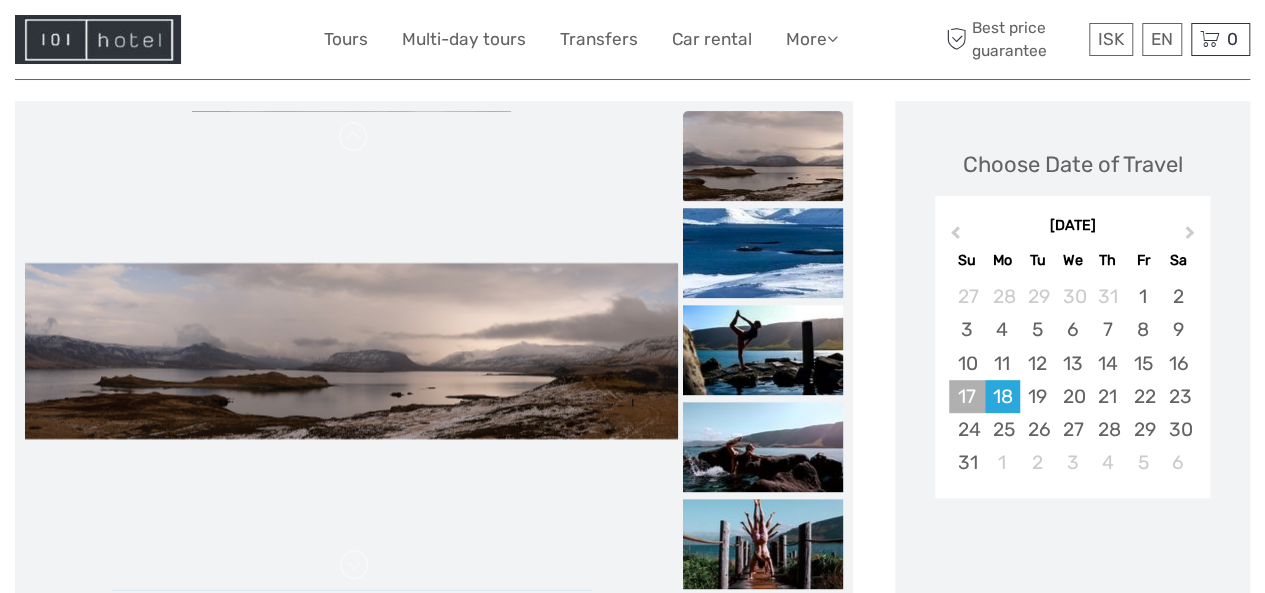 click on "17" at bounding box center (966, 396) 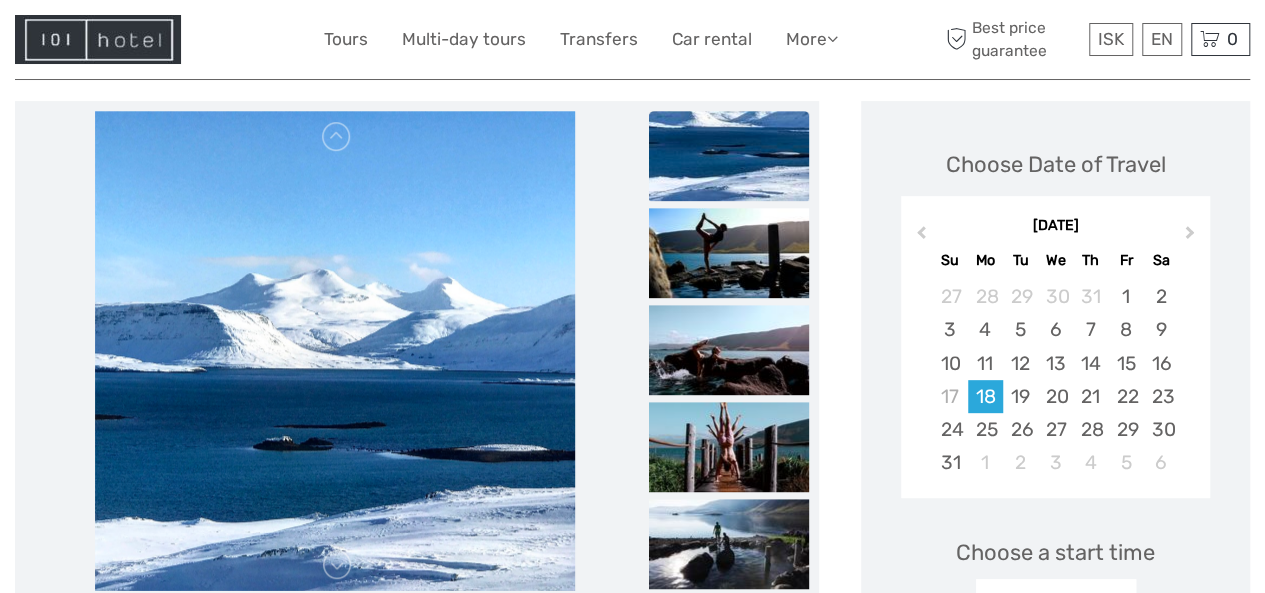click on "Choose Date of Travel [DATE] Previous Month Next Month [DATE] Su Mo Tu We Th Fr Sa 27 28 29 30 31 1 2 3 4 5 6 7 8 9 10 11 12 13 14 15 16 17 18 19 20 21 22 23 24 25 26 27 28 29 30 31 1 2 3 4 5 6 Choose a start time 10:00 < > Select Tour Version Standard rate < > Select the number of participants (min. 1 participant) Changing room - [DEMOGRAPHIC_DATA] 10+ years ISK 16,999 - 1 + Changing room - [DEMOGRAPHIC_DATA] 10+ years ISK 16,999 - 0 + I would like to be picked up Changing room - [DEMOGRAPHIC_DATA] :  ISK 1,599 Changing room - [DEMOGRAPHIC_DATA] :  ISK 1,599 Total :  ISK 16,999 Best price guarantee ADD TO CART EXPRESS CHECKOUT" at bounding box center (1055, 799) 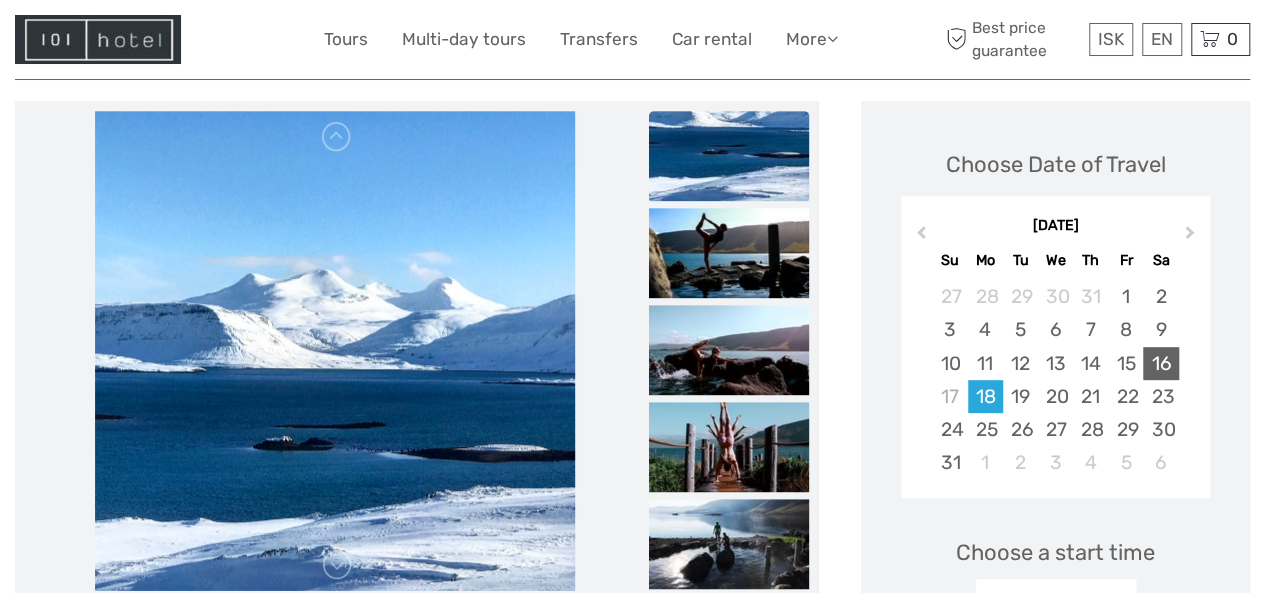 click on "16" at bounding box center [1160, 363] 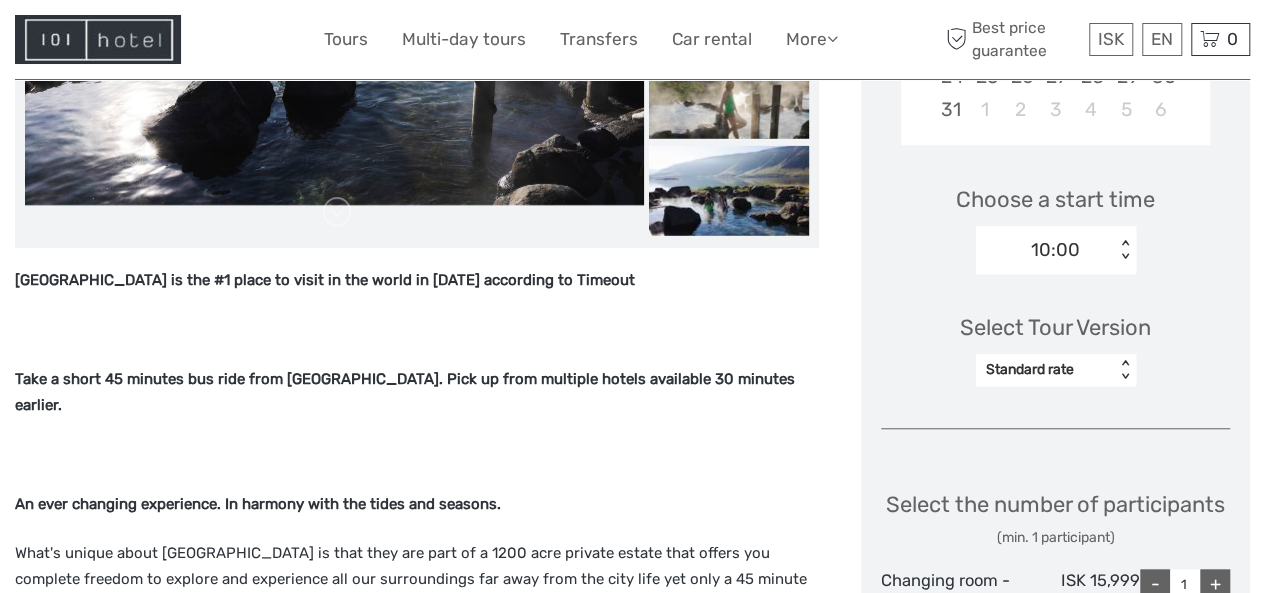 scroll, scrollTop: 616, scrollLeft: 0, axis: vertical 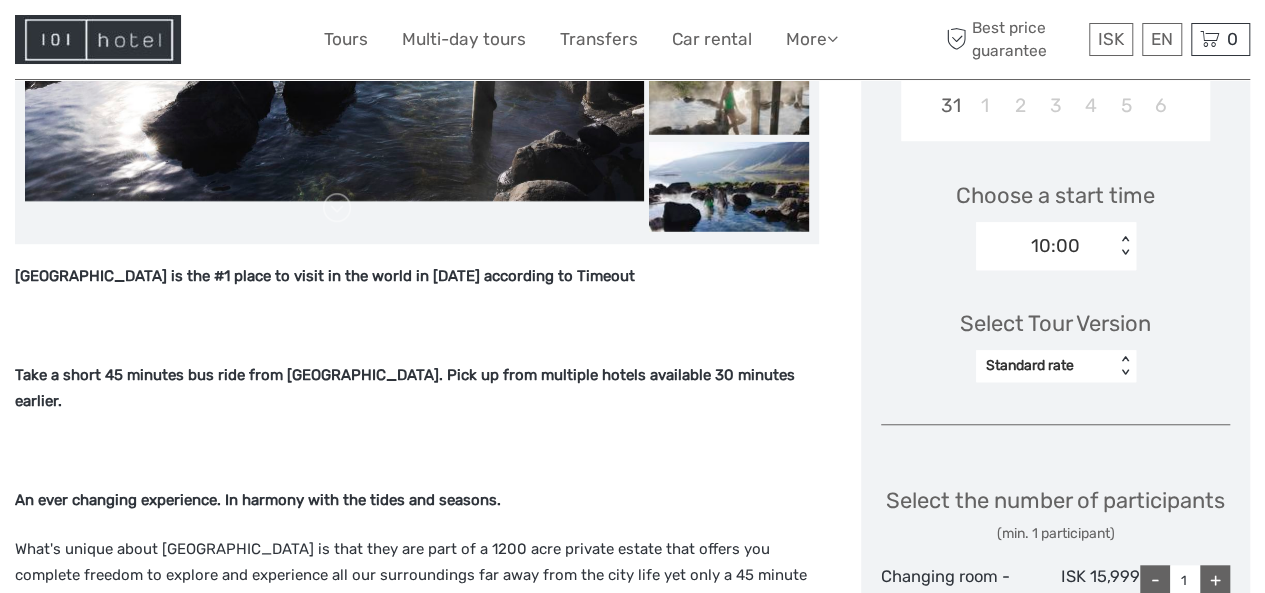click on "Standard rate < >" at bounding box center (1056, 366) 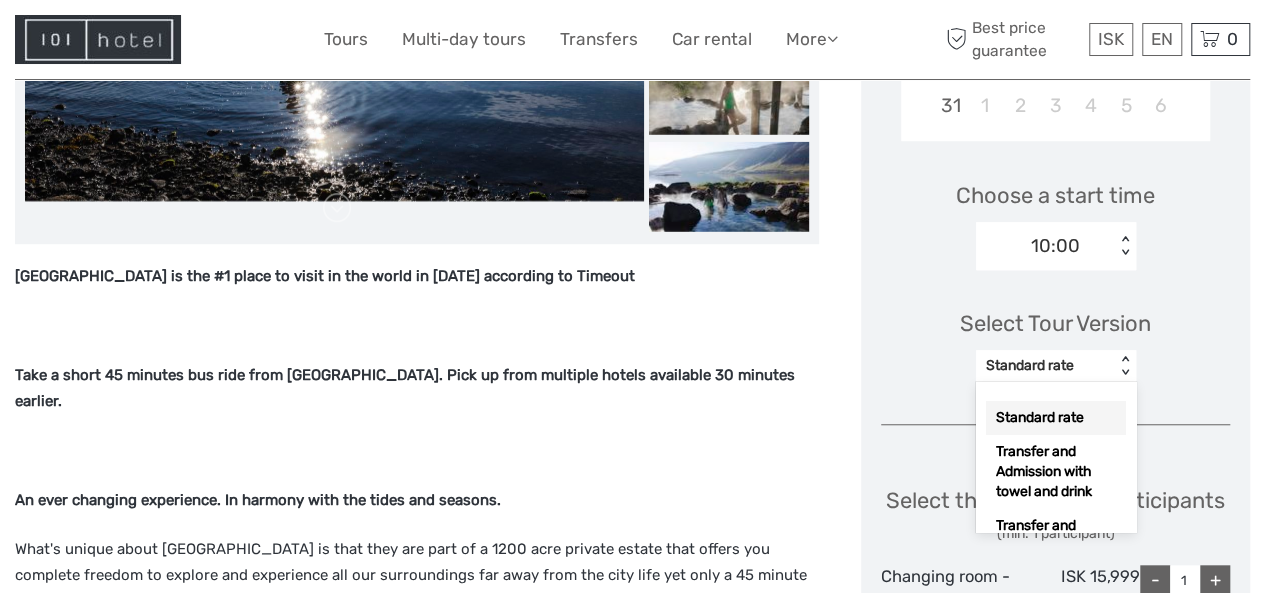 scroll, scrollTop: 40, scrollLeft: 0, axis: vertical 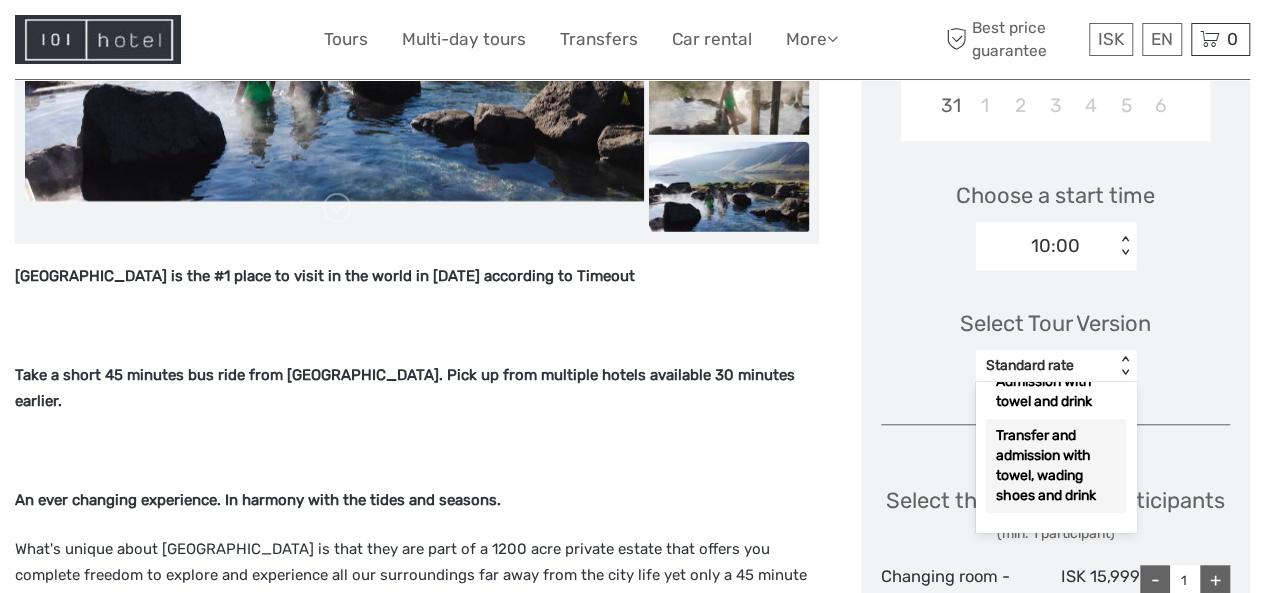 click on "Transfer and admission with towel, wading shoes and drink" at bounding box center (1056, 466) 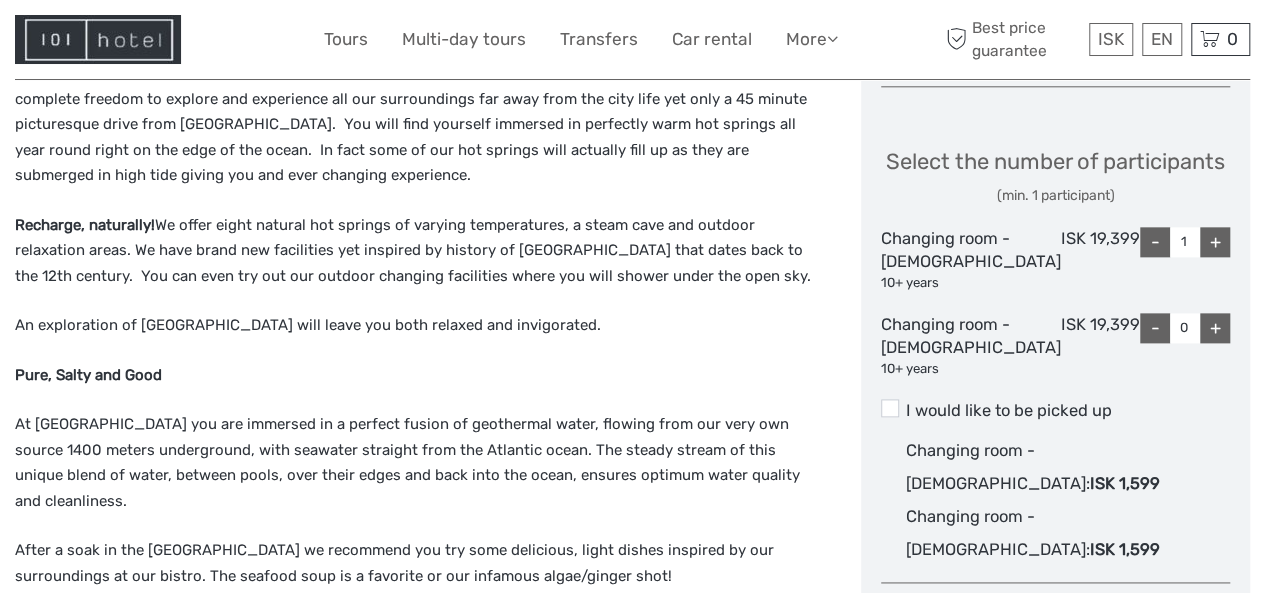 scroll, scrollTop: 1120, scrollLeft: 0, axis: vertical 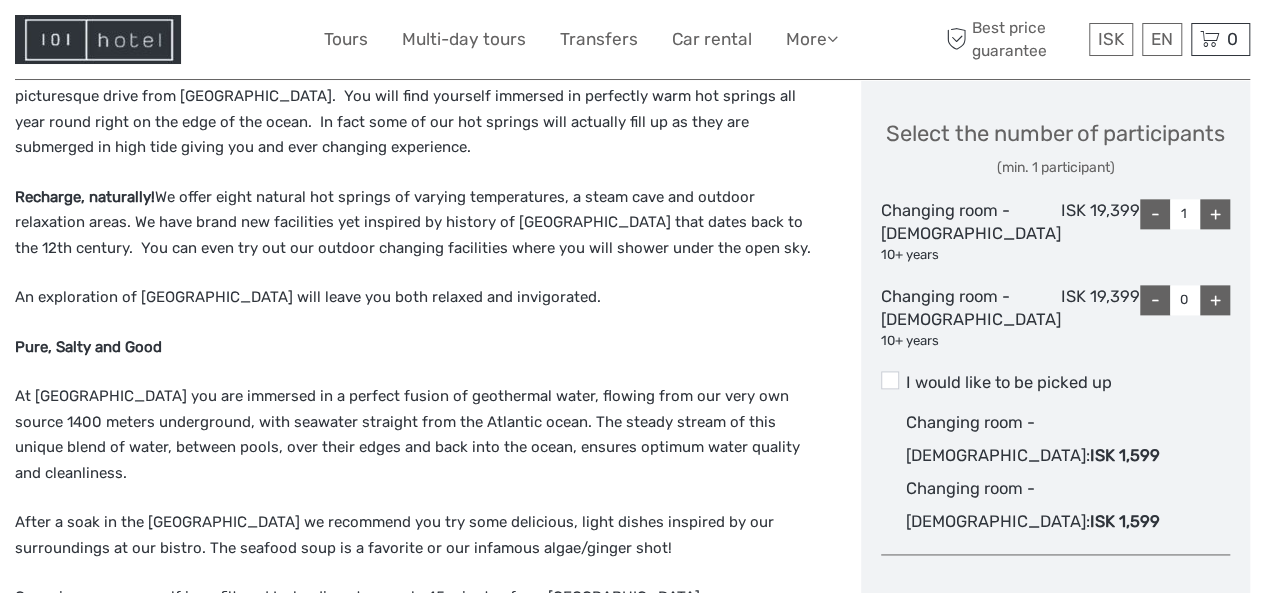 click on "+" at bounding box center (1215, 214) 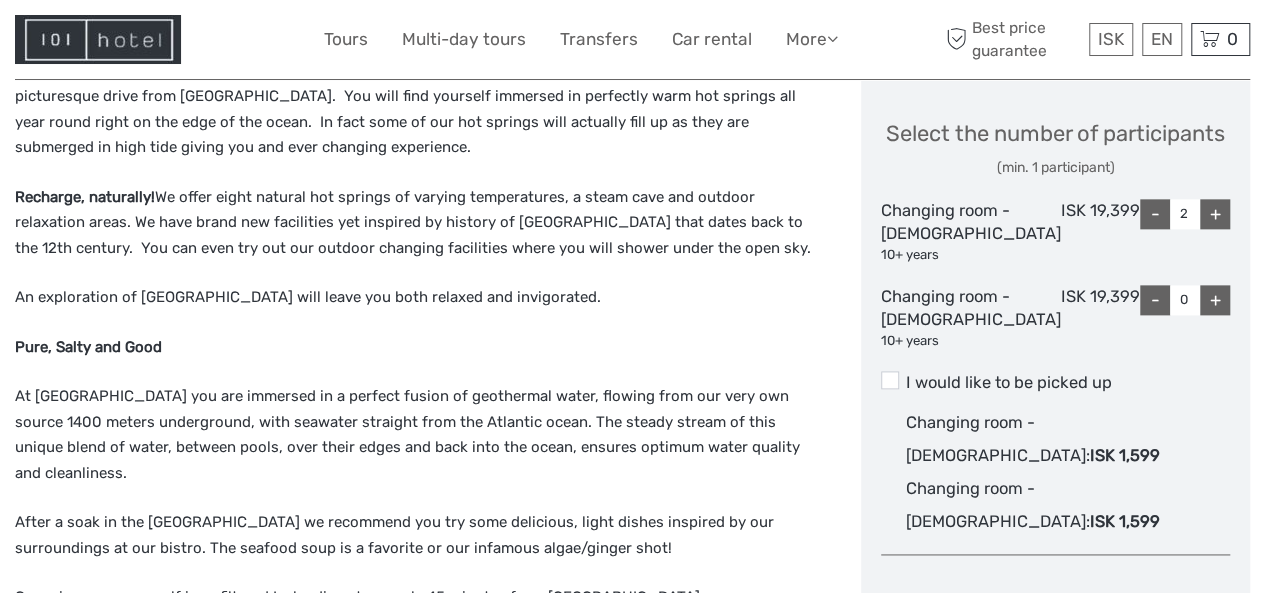 click on "+" at bounding box center (1215, 300) 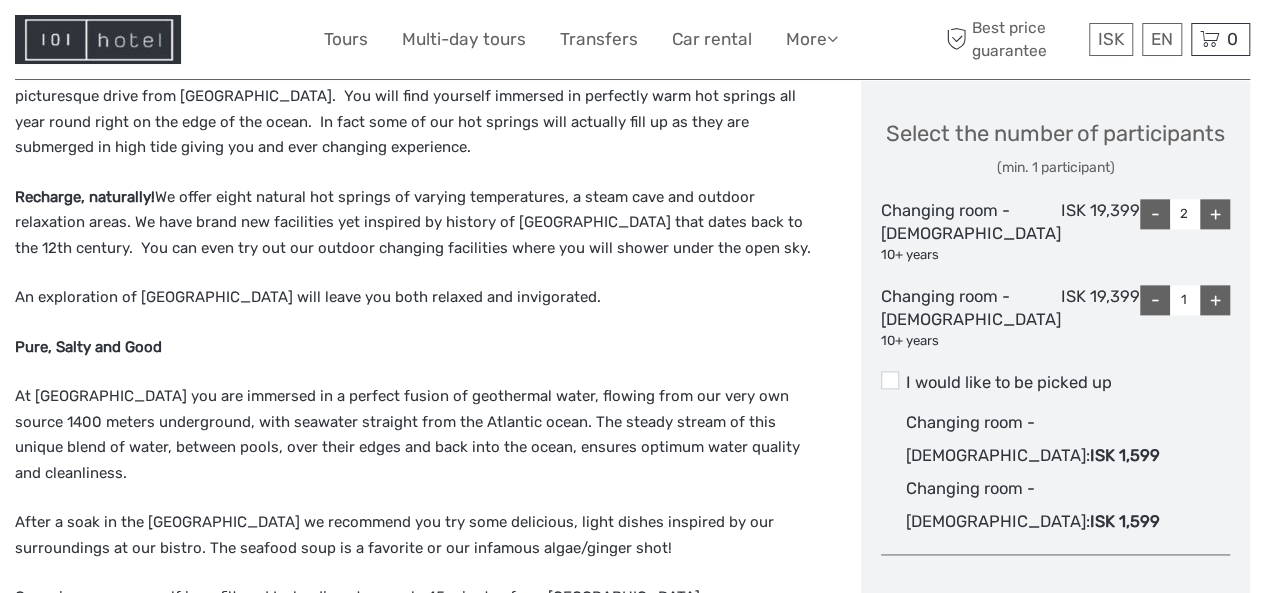 click on "+" at bounding box center [1215, 300] 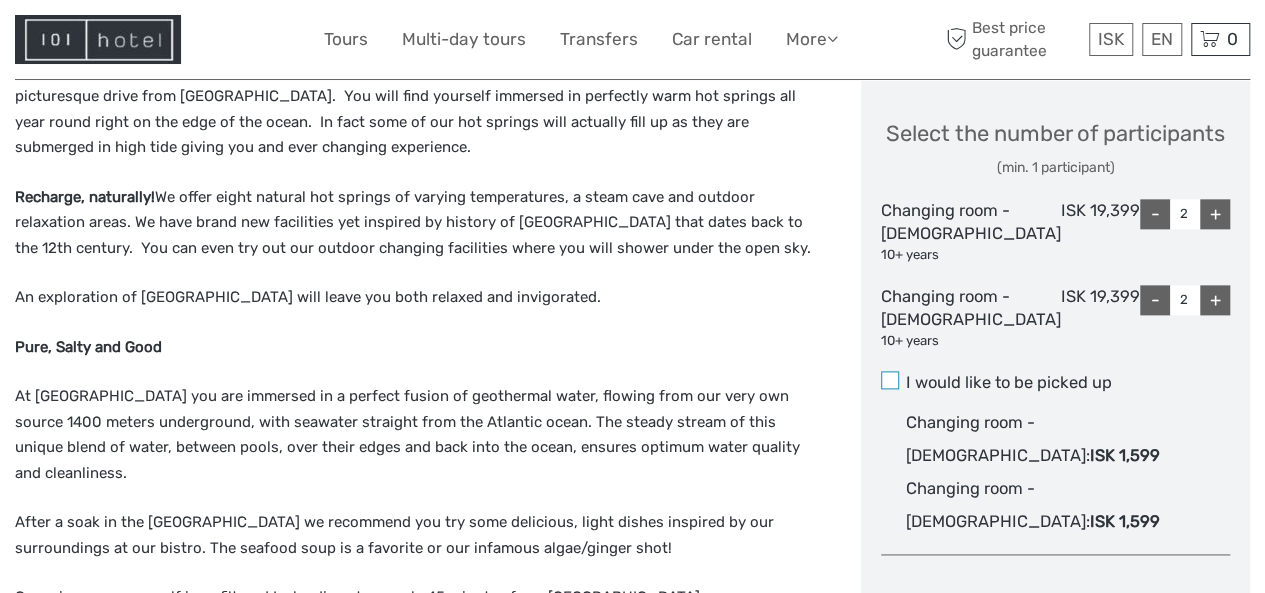 click at bounding box center (890, 380) 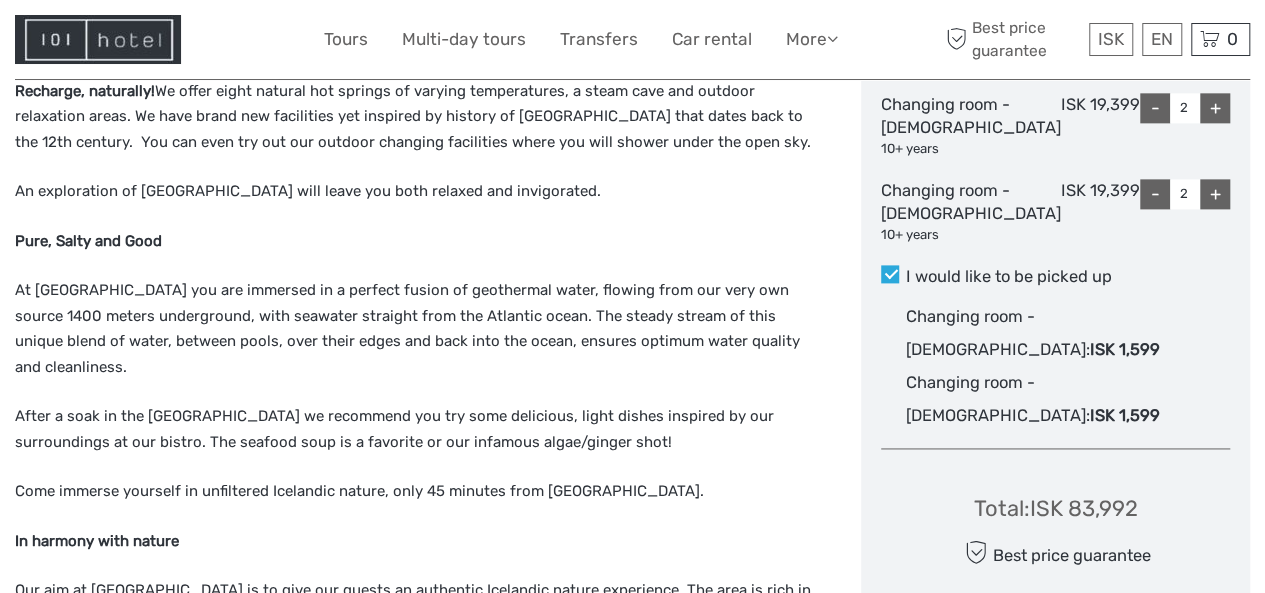 scroll, scrollTop: 1257, scrollLeft: 0, axis: vertical 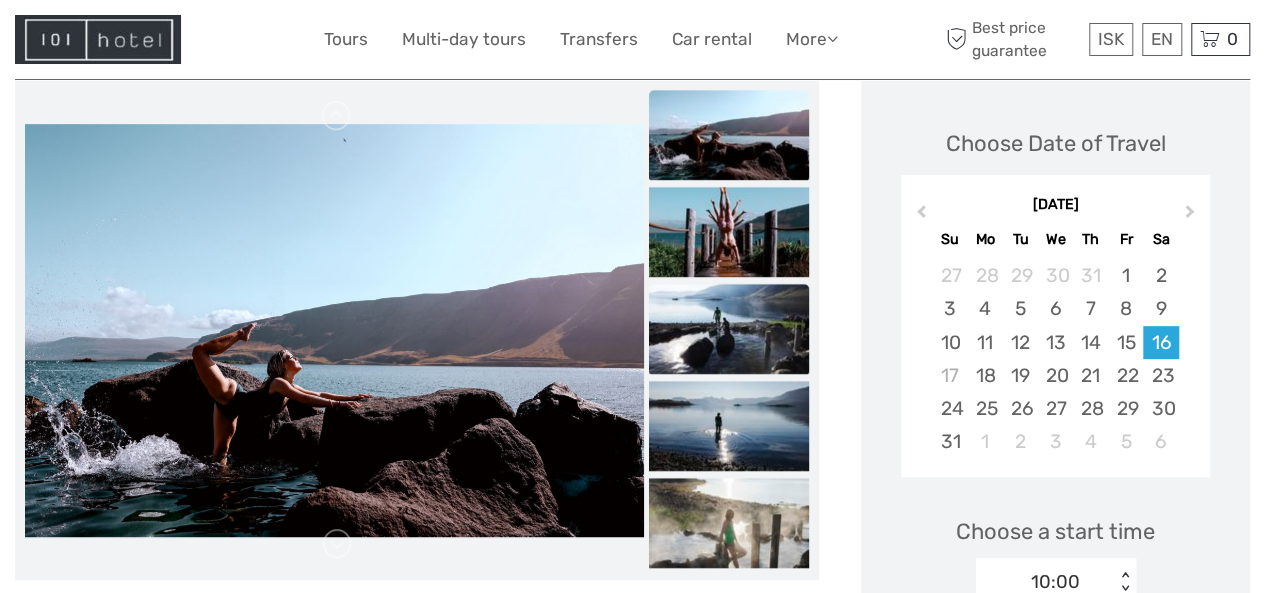 click at bounding box center (729, 329) 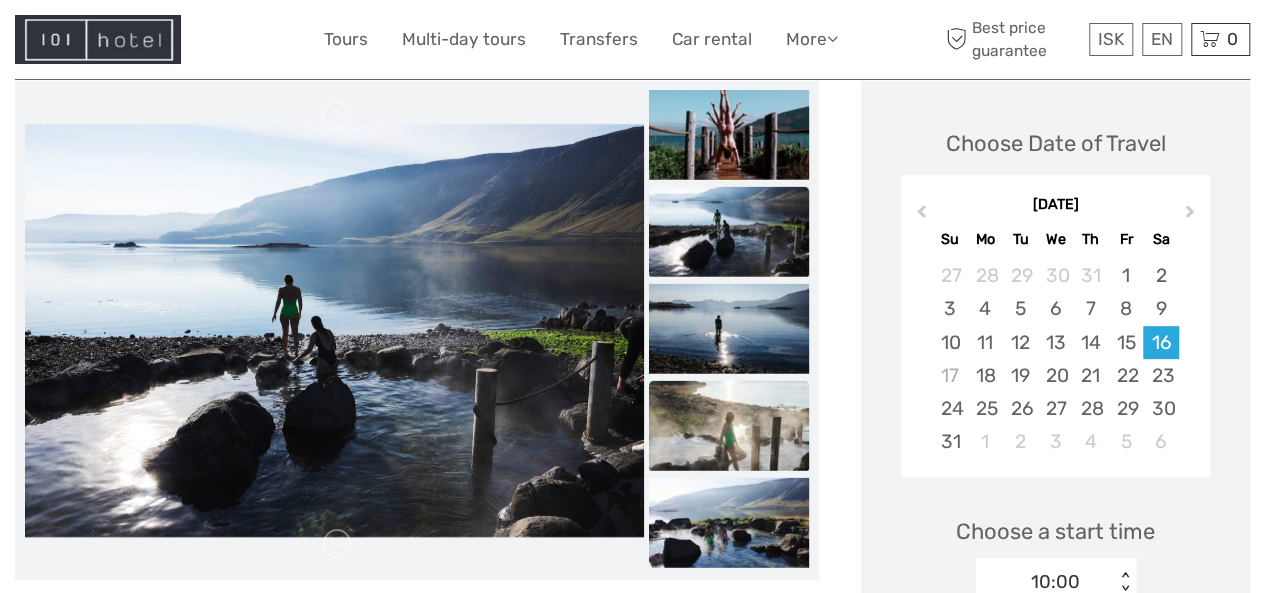 click at bounding box center (729, 426) 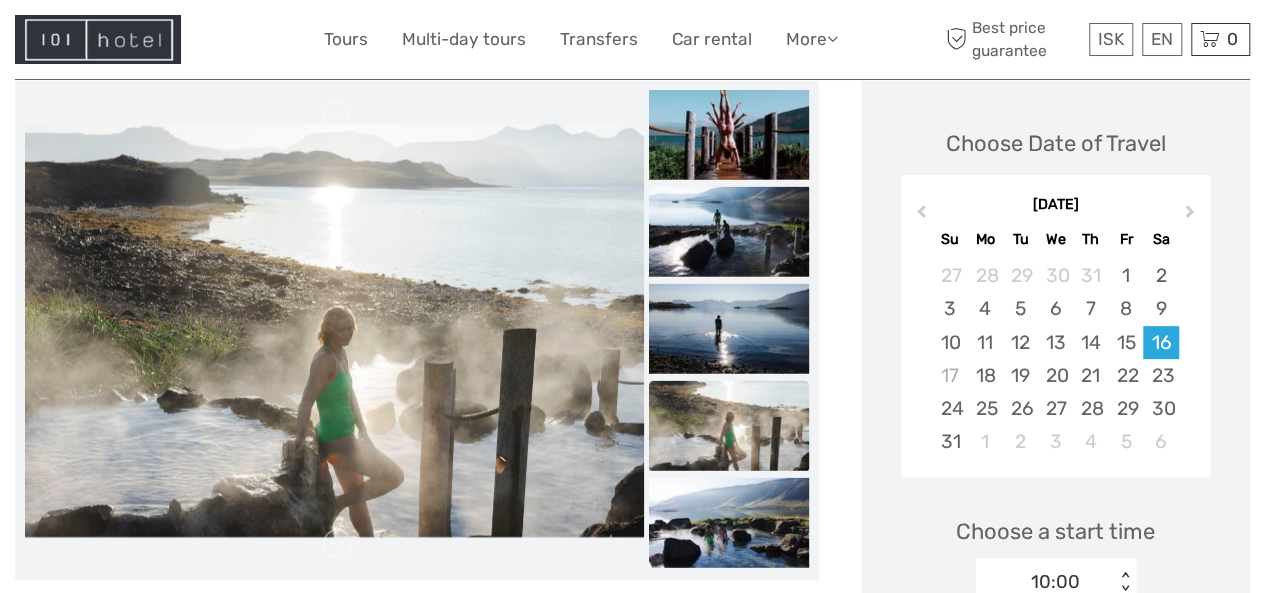 click at bounding box center [729, 426] 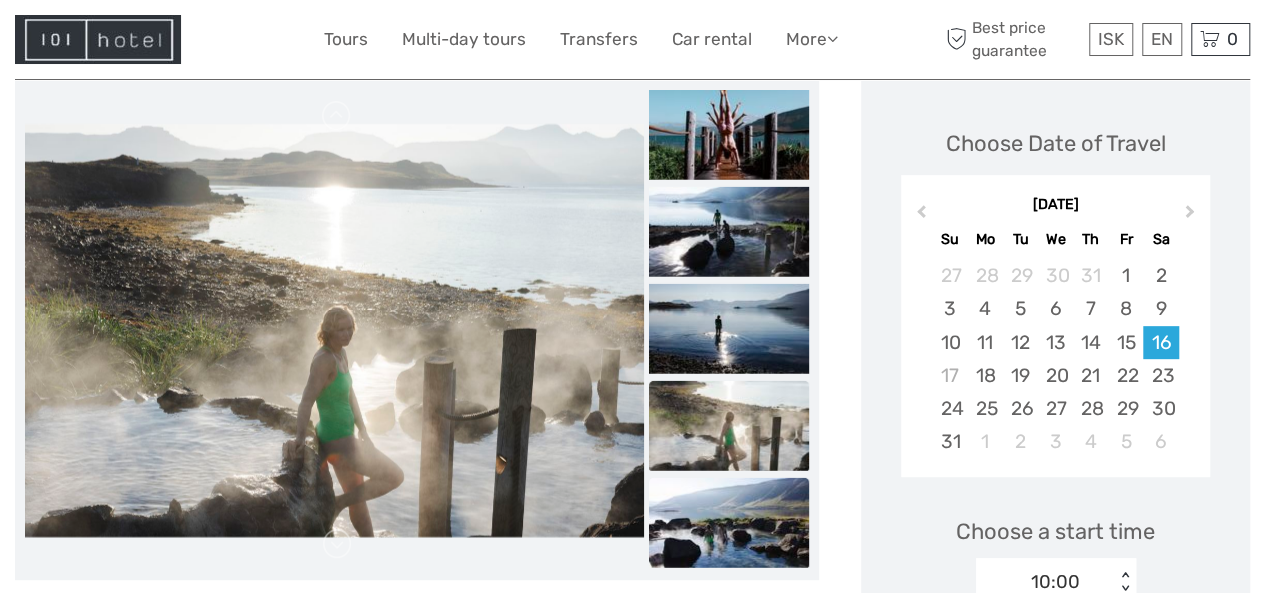 click at bounding box center [729, 523] 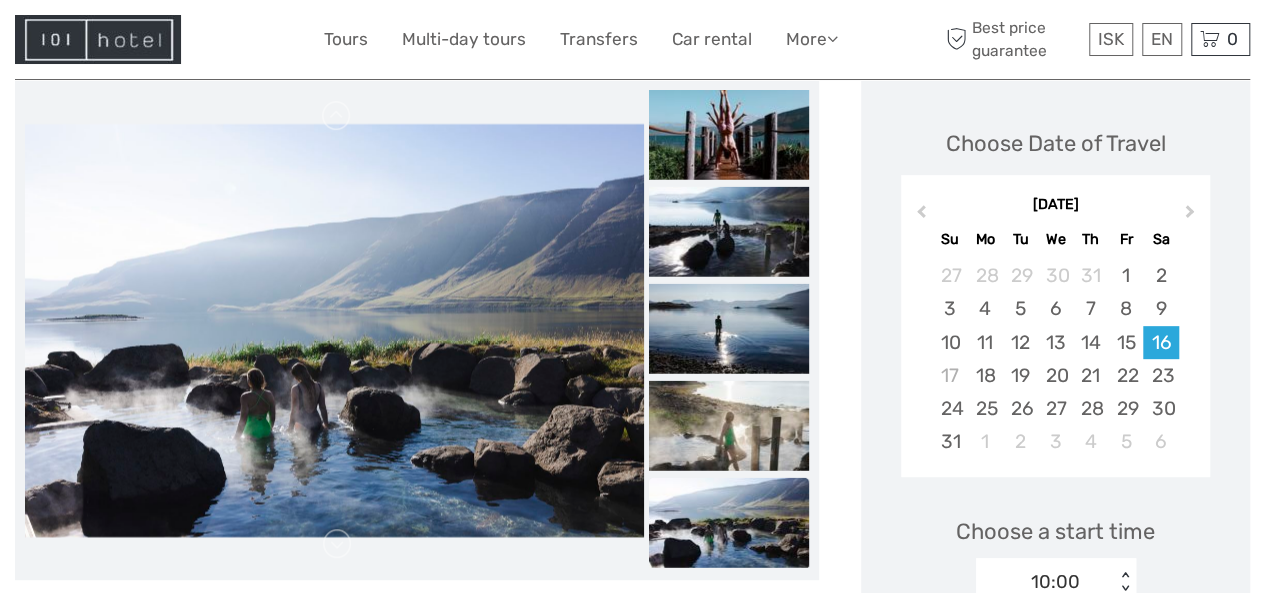 click at bounding box center (729, 523) 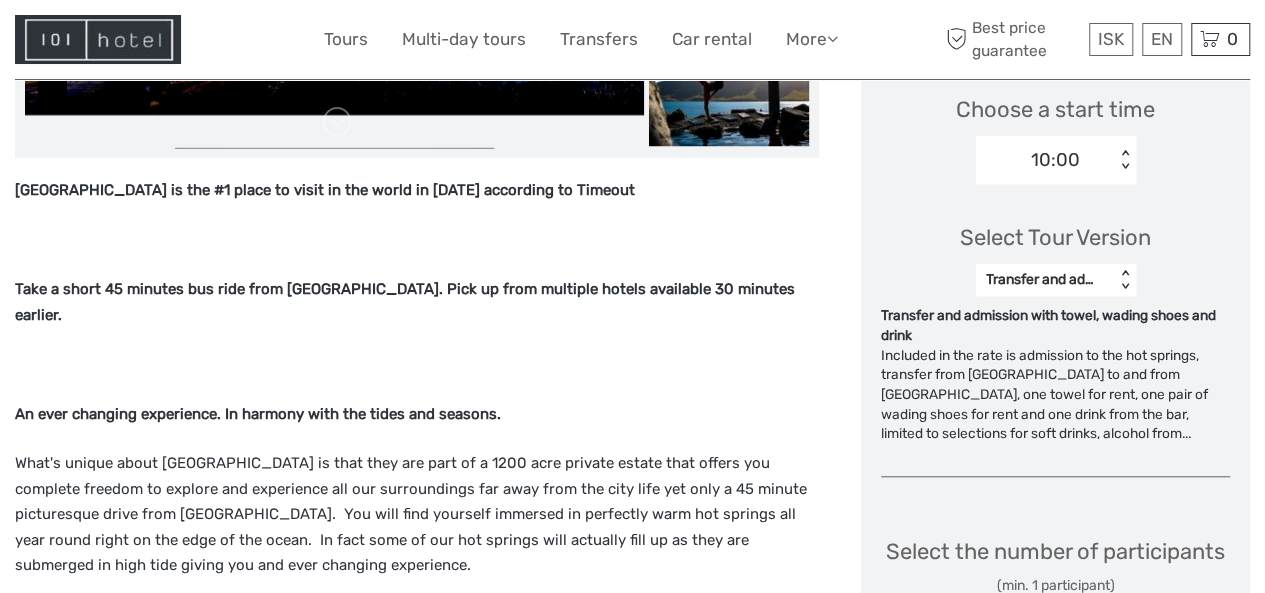 scroll, scrollTop: 724, scrollLeft: 0, axis: vertical 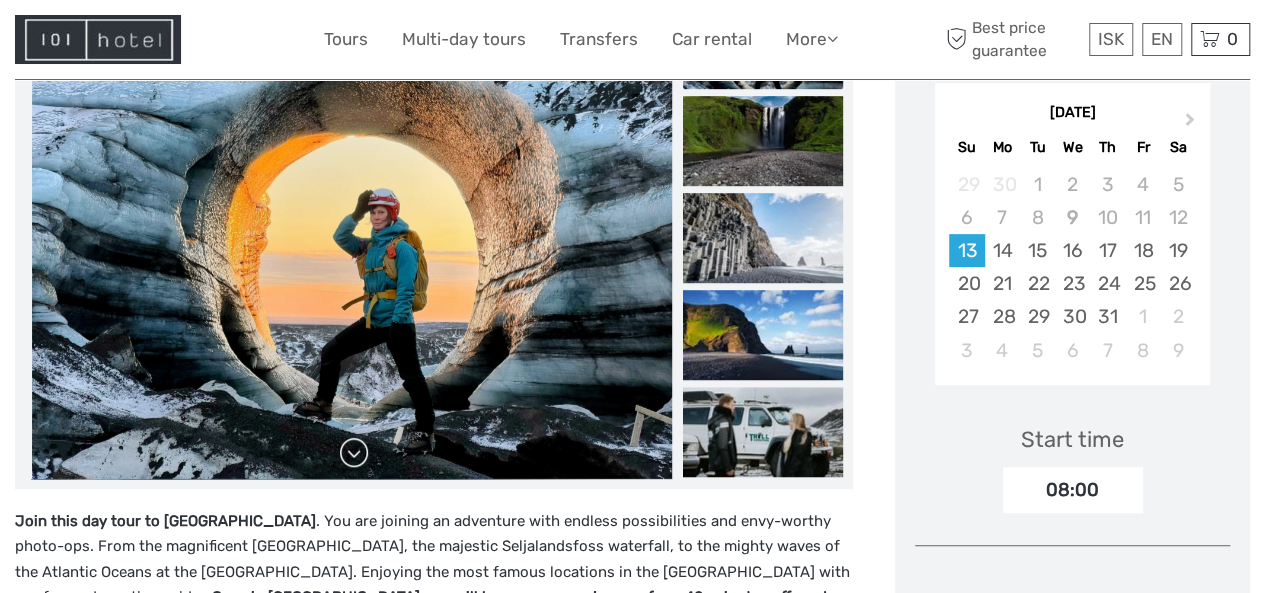 click at bounding box center (354, 453) 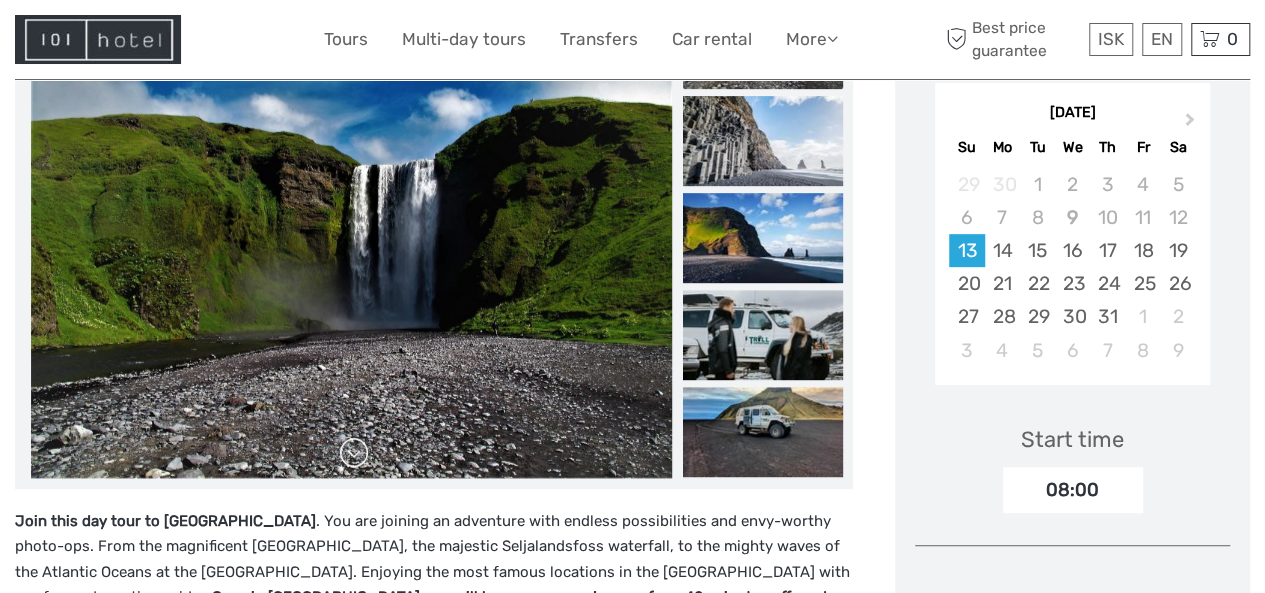 click at bounding box center (354, 453) 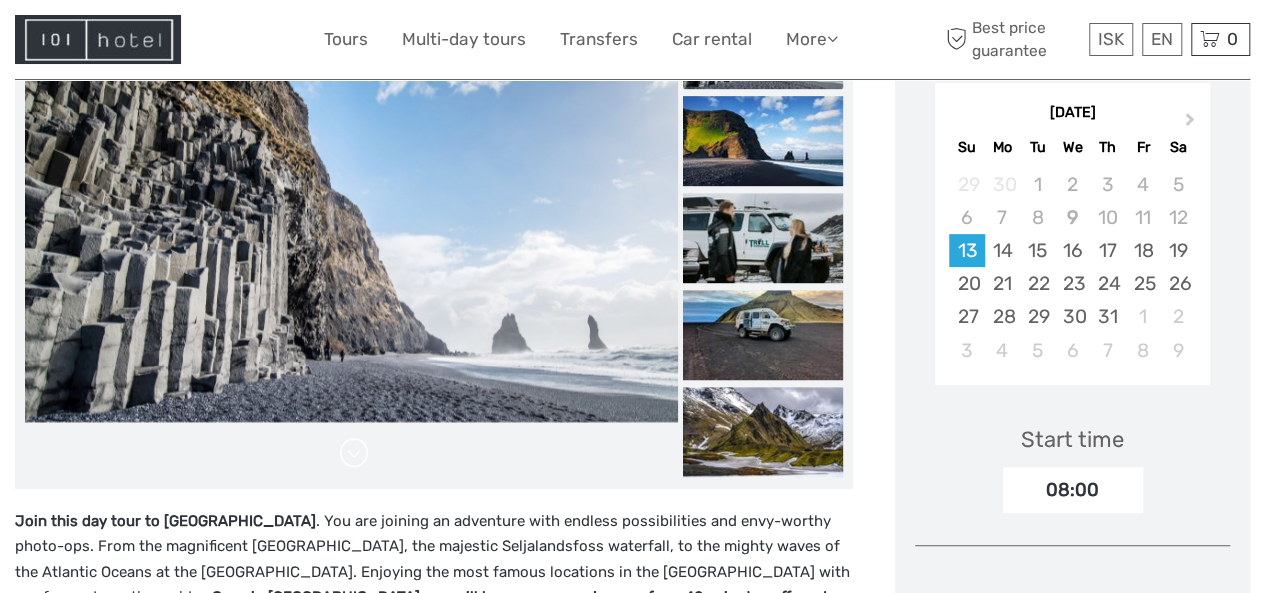 click at bounding box center [354, 453] 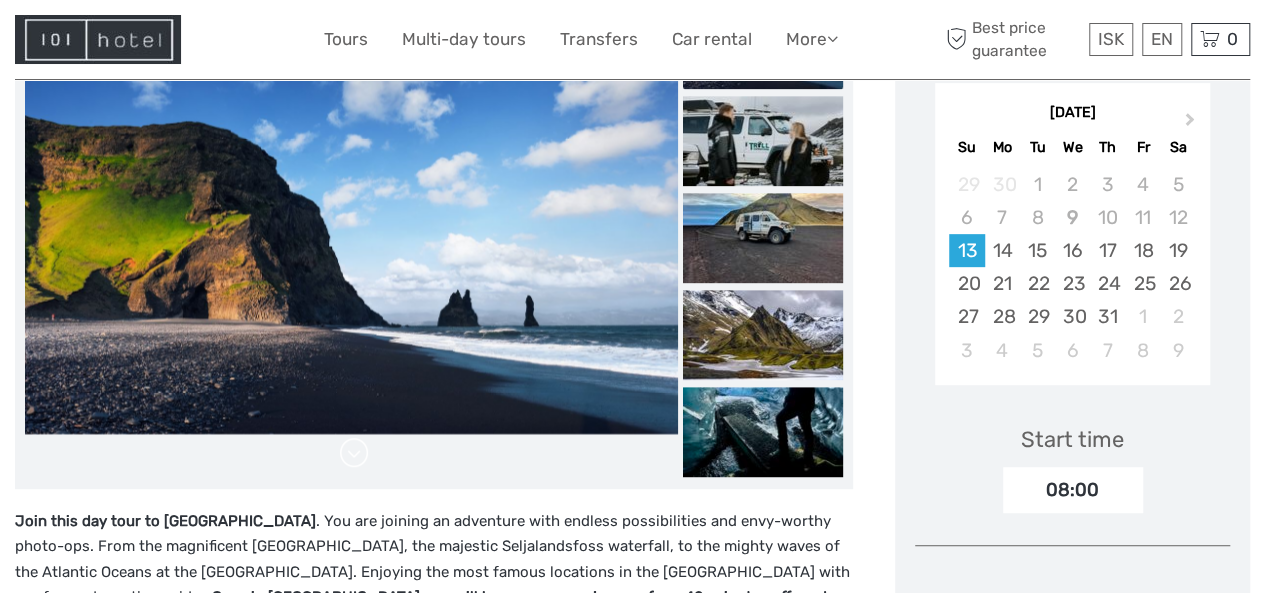 click at bounding box center [354, 453] 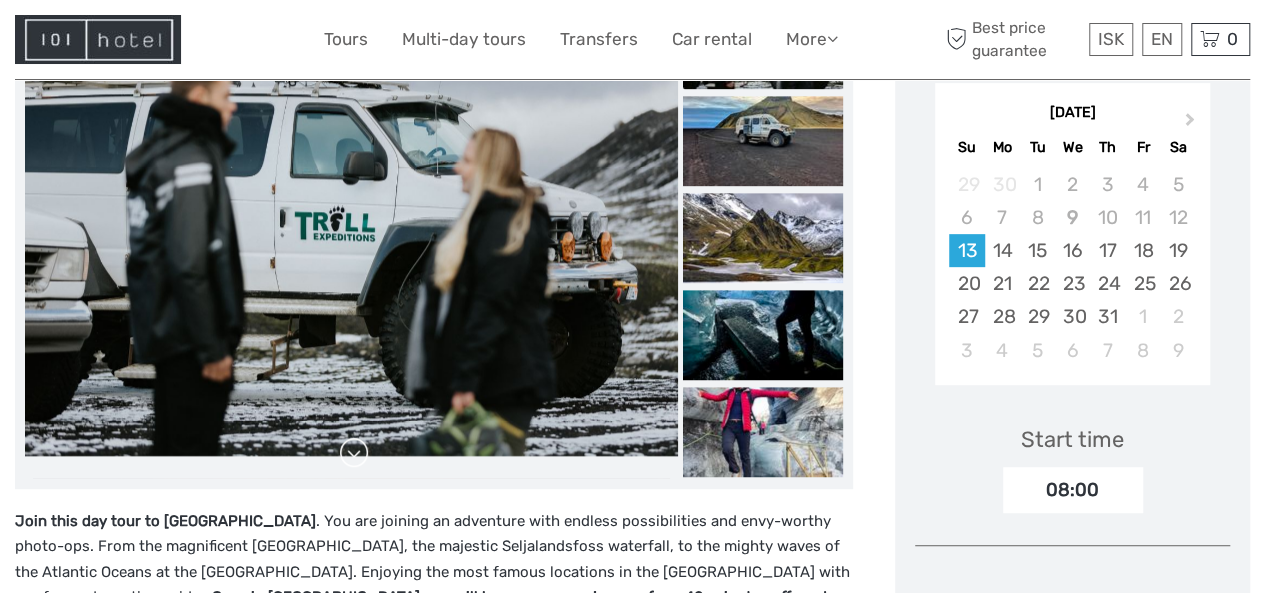 click at bounding box center (354, 453) 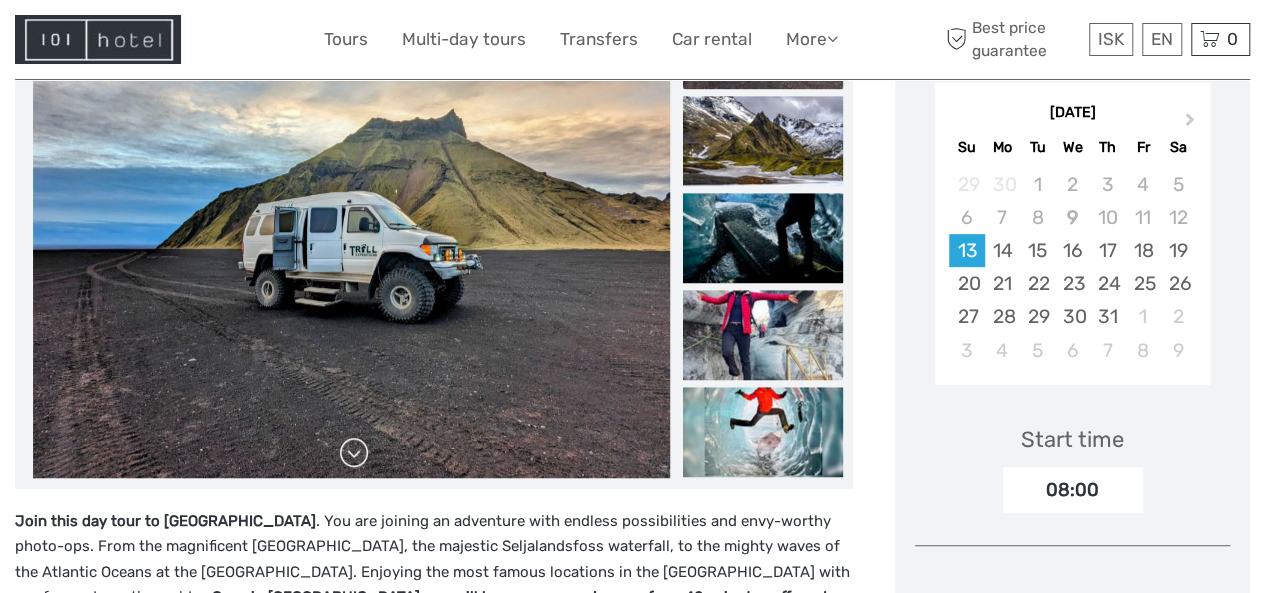click at bounding box center (354, 453) 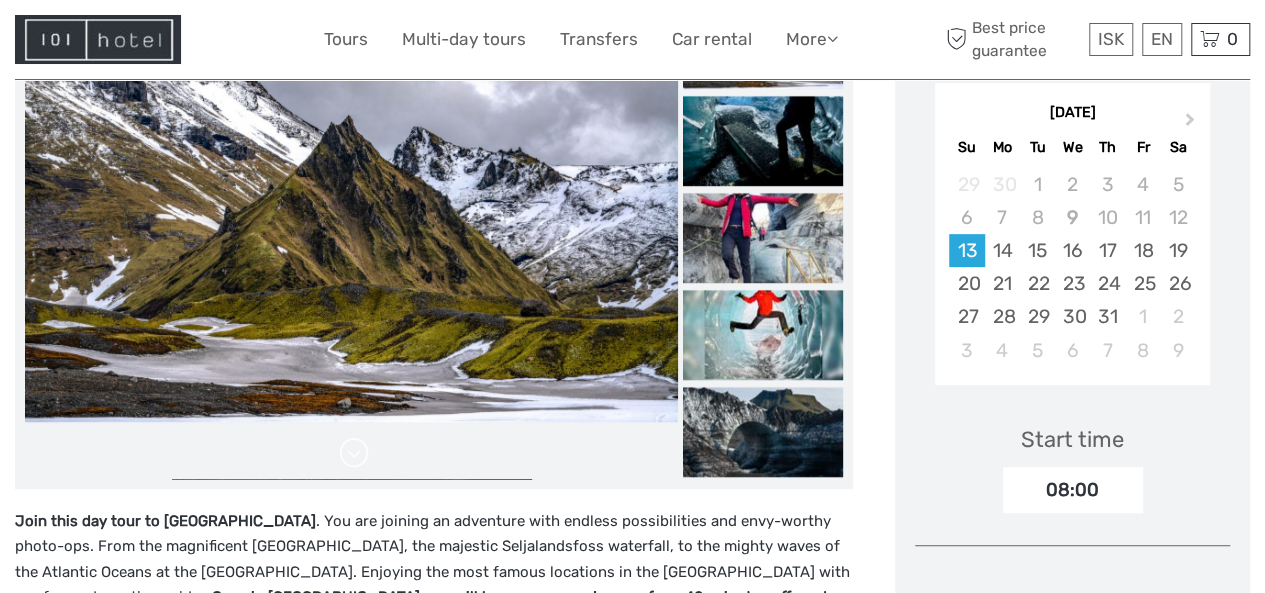 click at bounding box center (354, 453) 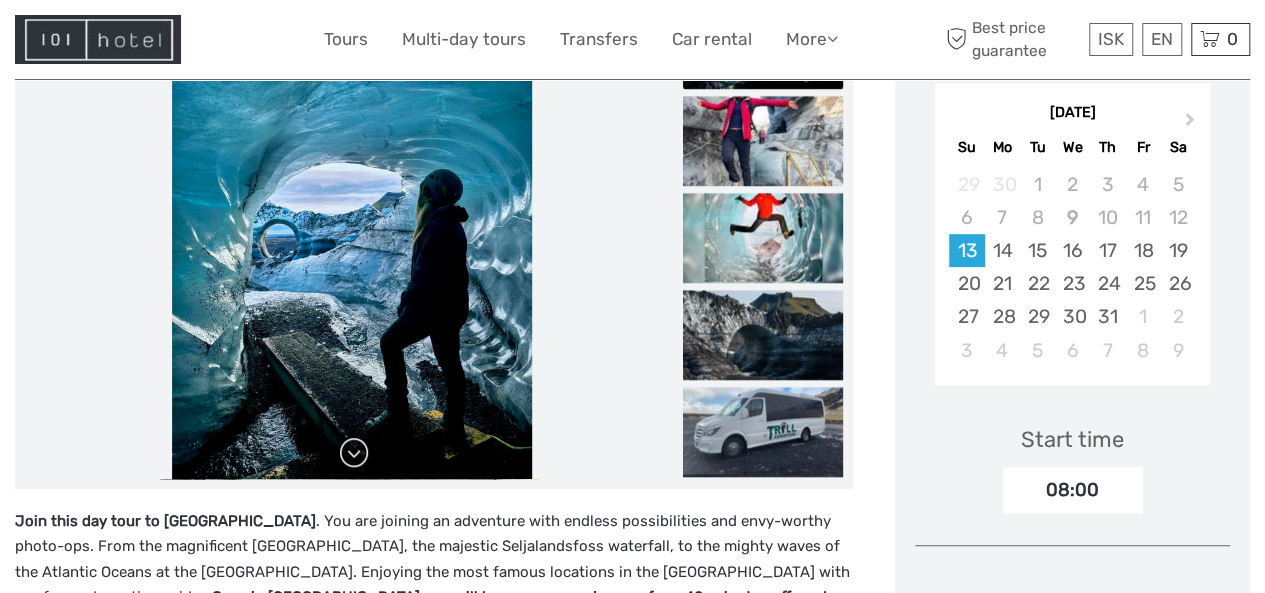 click at bounding box center (354, 453) 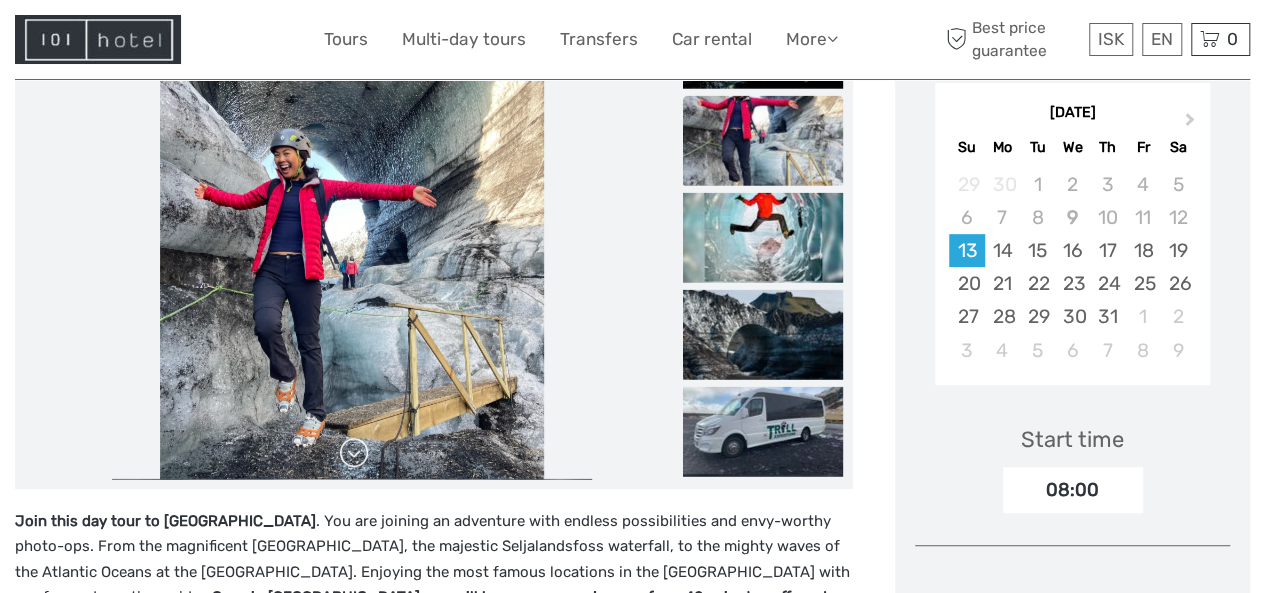 click at bounding box center (354, 453) 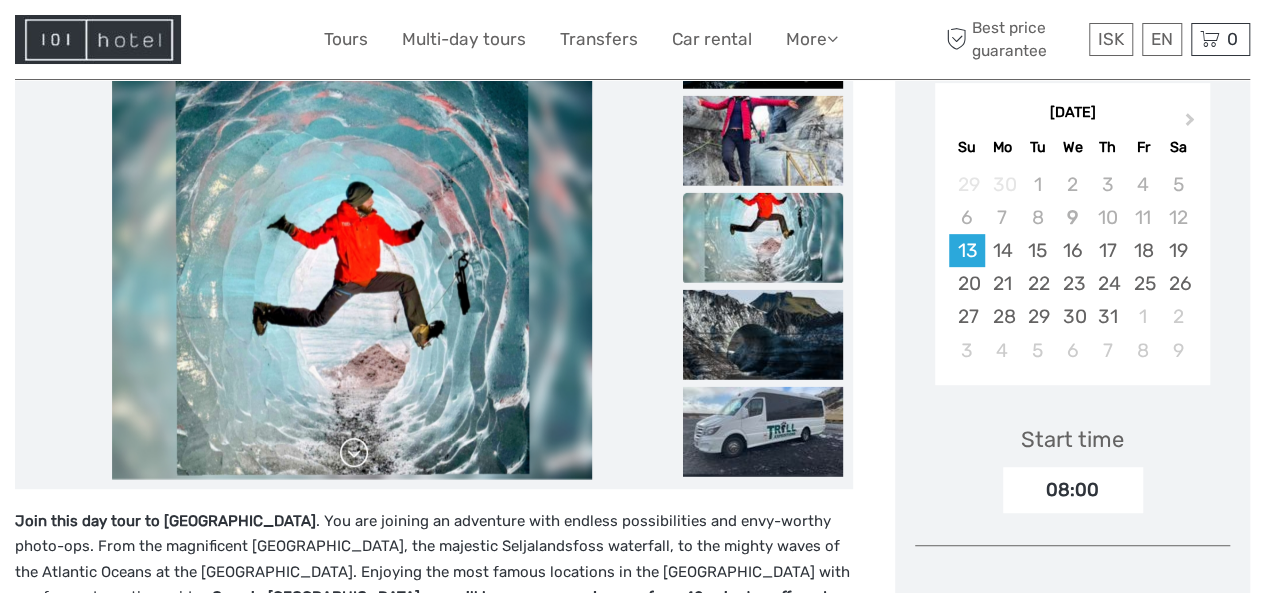 click at bounding box center (354, 453) 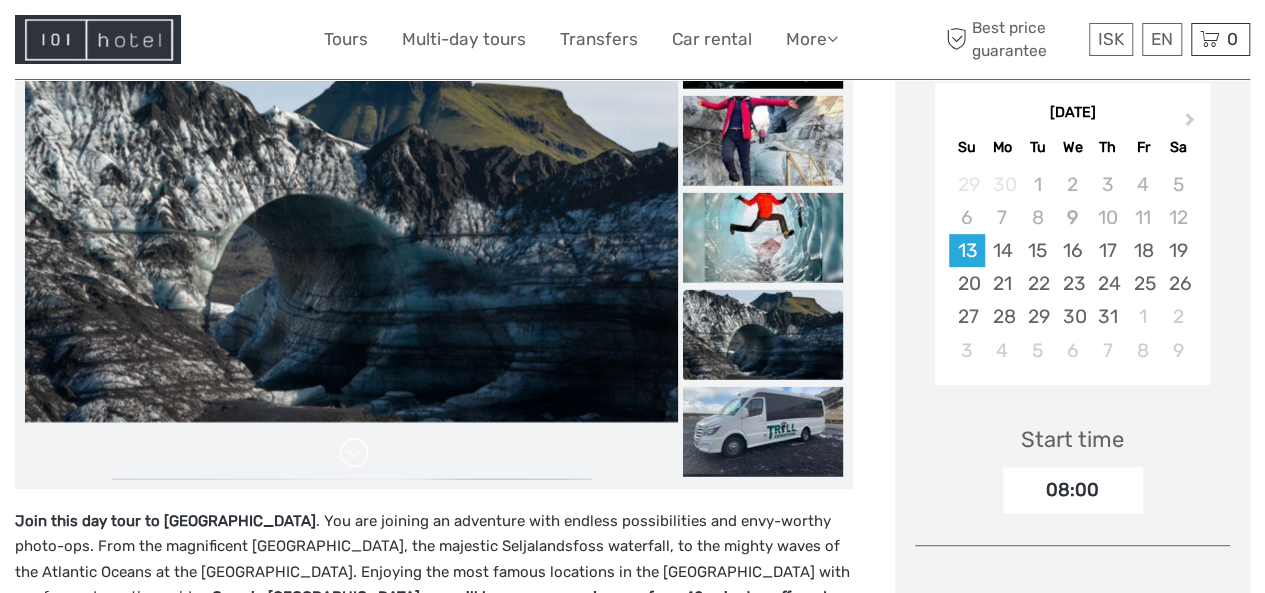 click at bounding box center (354, 453) 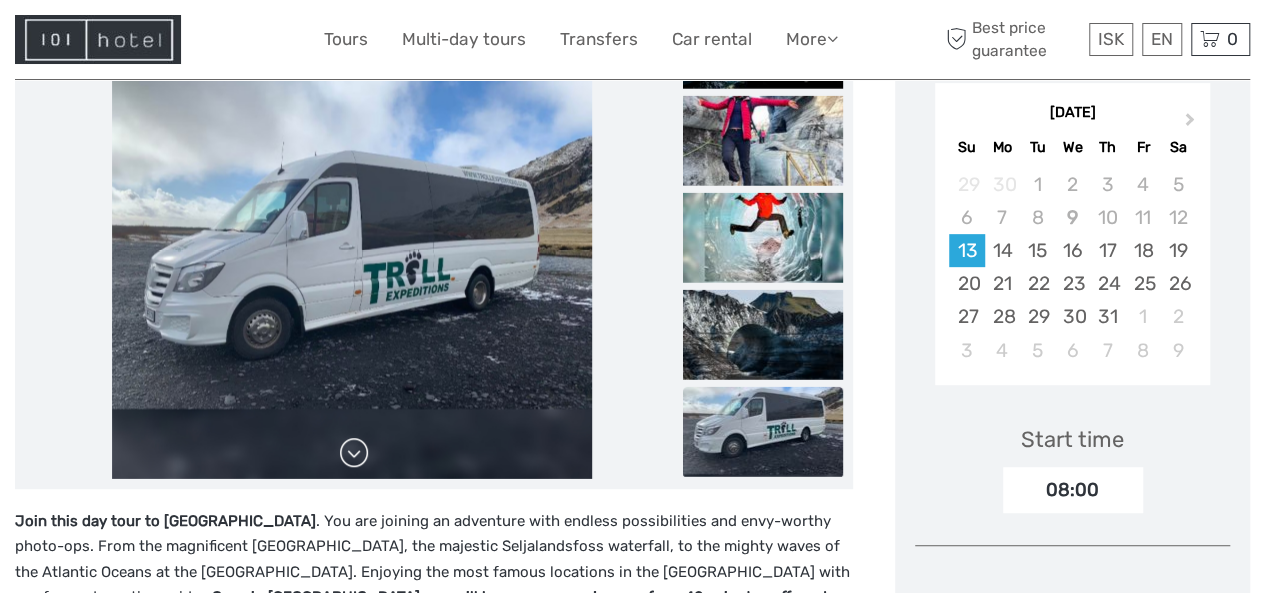 click at bounding box center (354, 453) 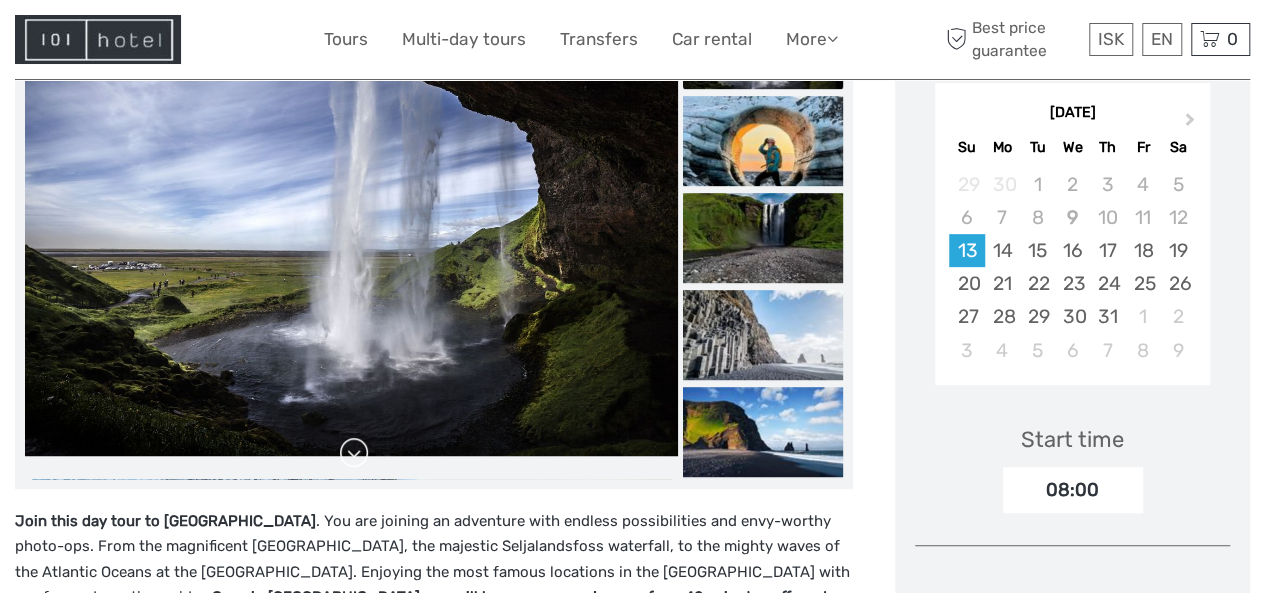 click at bounding box center (354, 453) 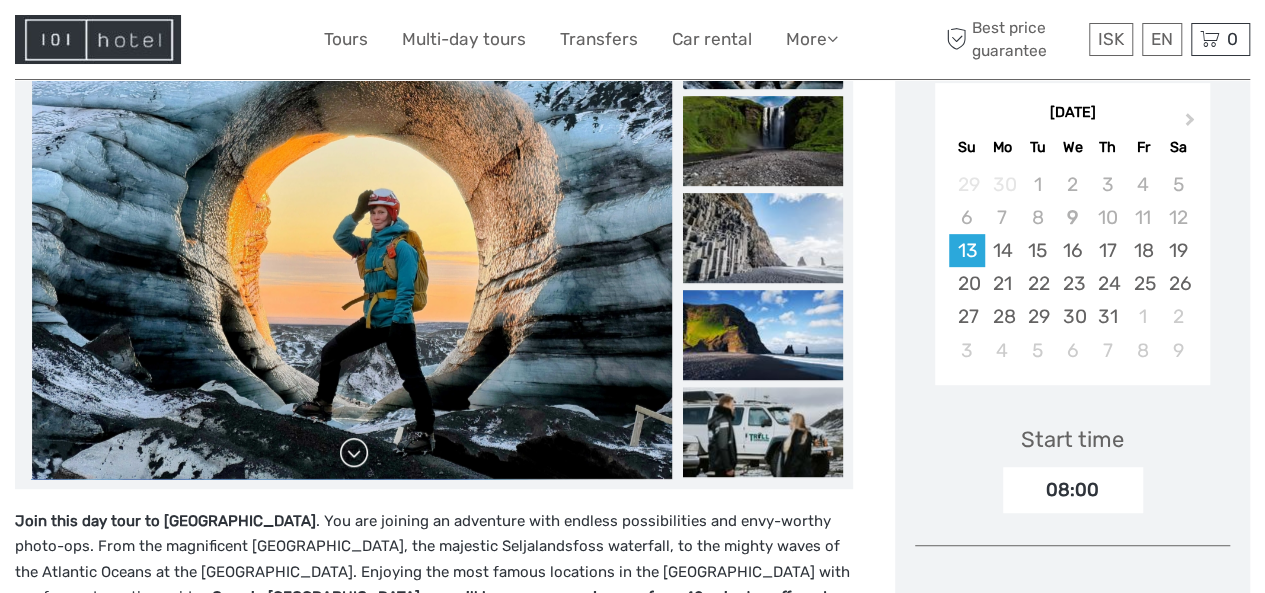 click at bounding box center (354, 453) 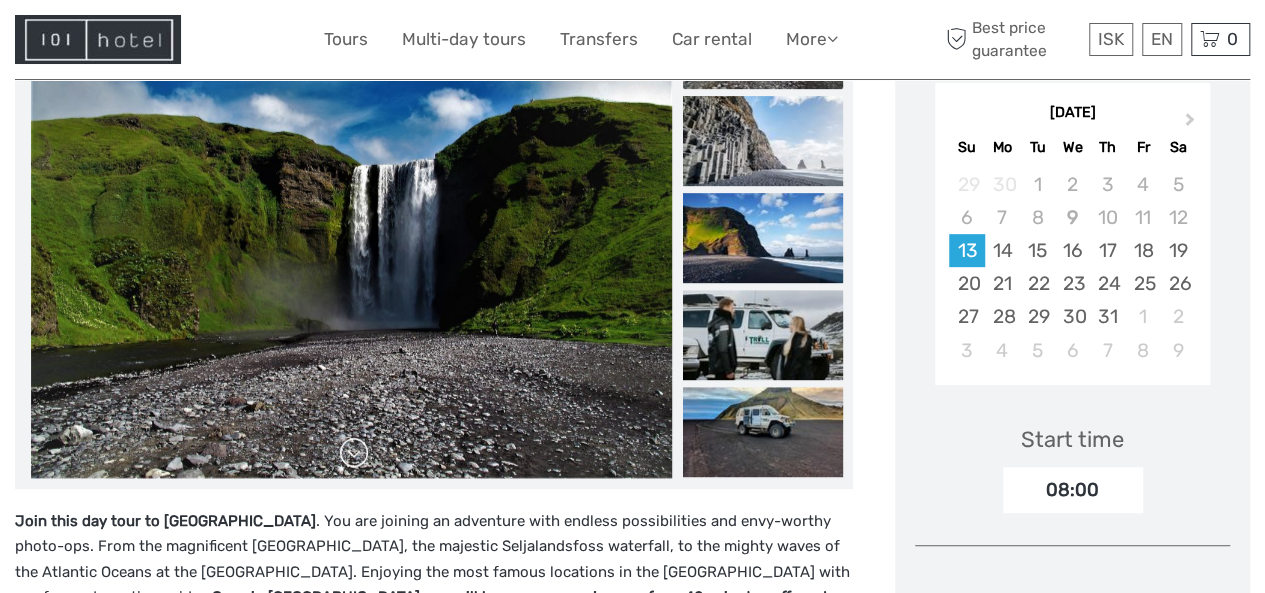 click at bounding box center [354, 453] 